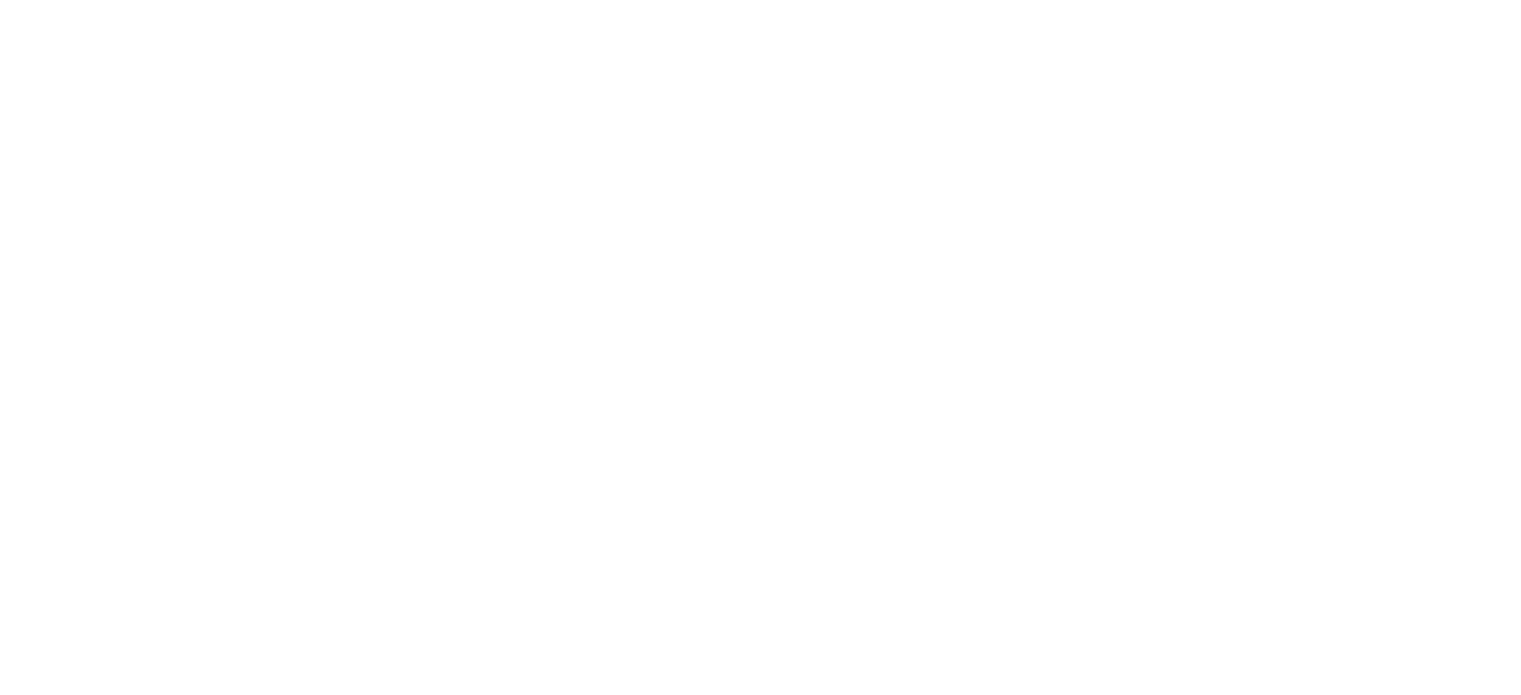 scroll, scrollTop: 0, scrollLeft: 0, axis: both 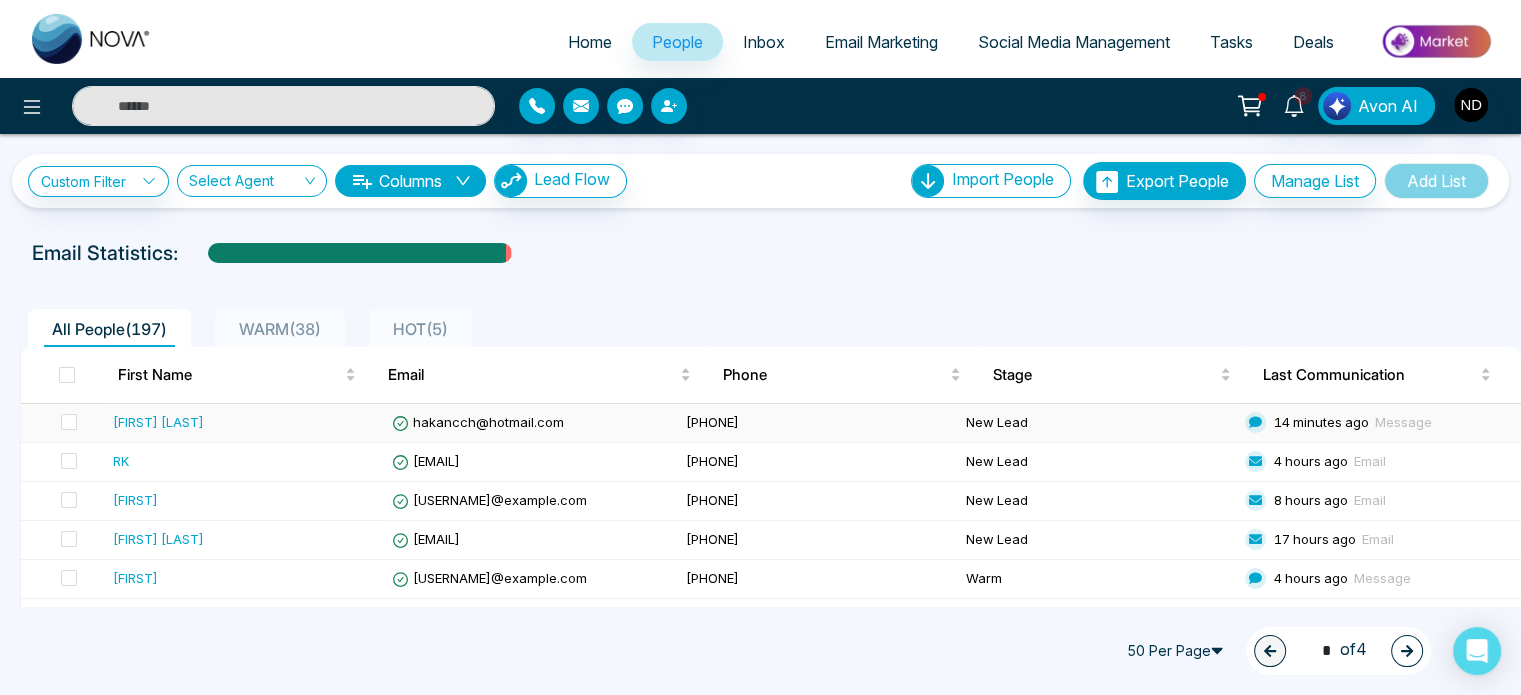 click on "[FIRST] [LAST]" at bounding box center (158, 422) 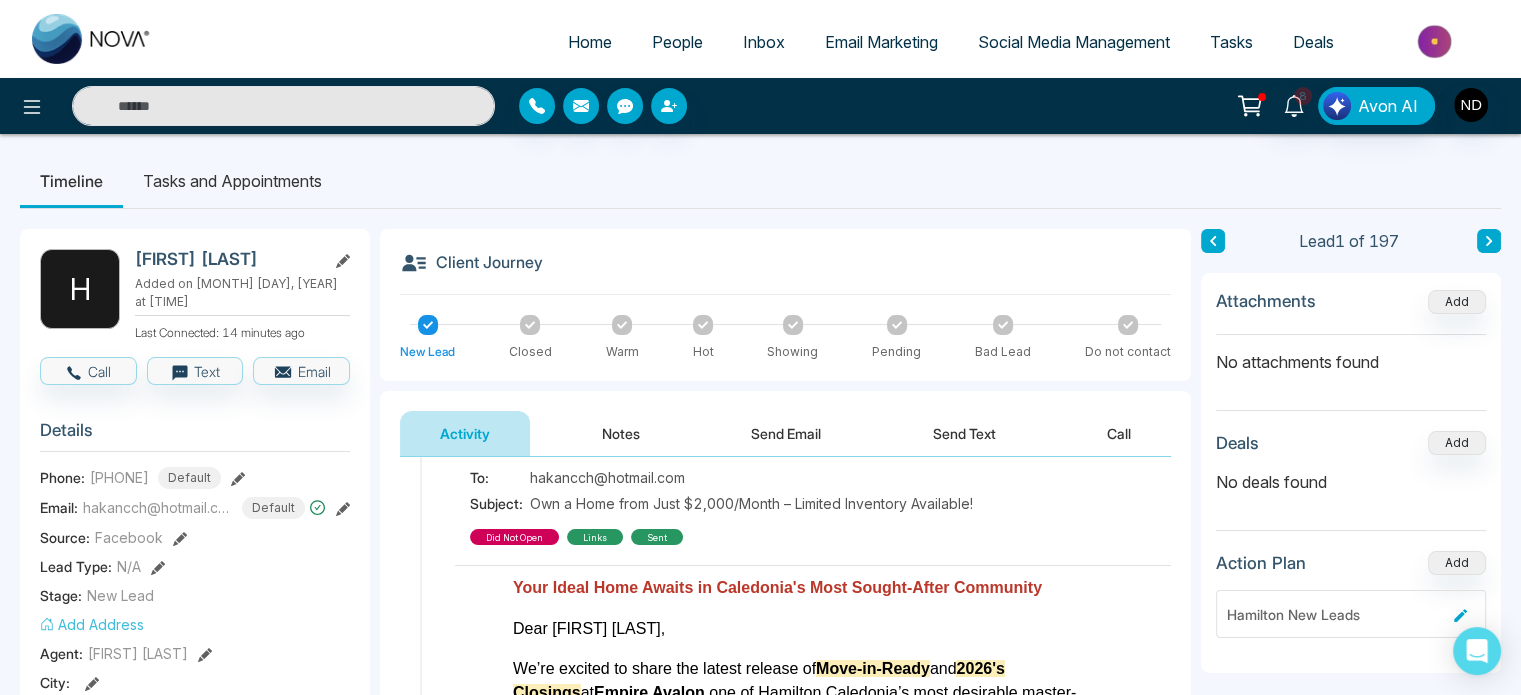 scroll, scrollTop: 252, scrollLeft: 0, axis: vertical 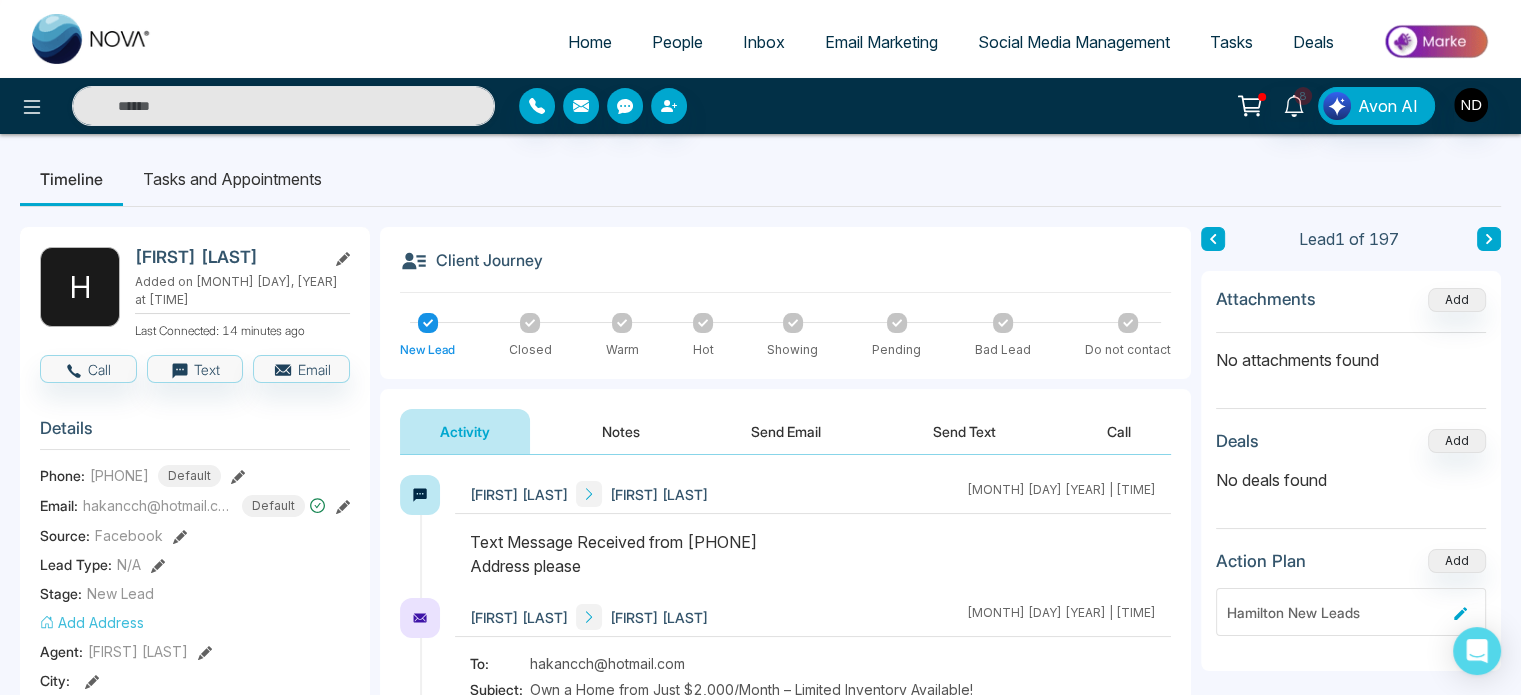 click on "Send Text" at bounding box center (964, 431) 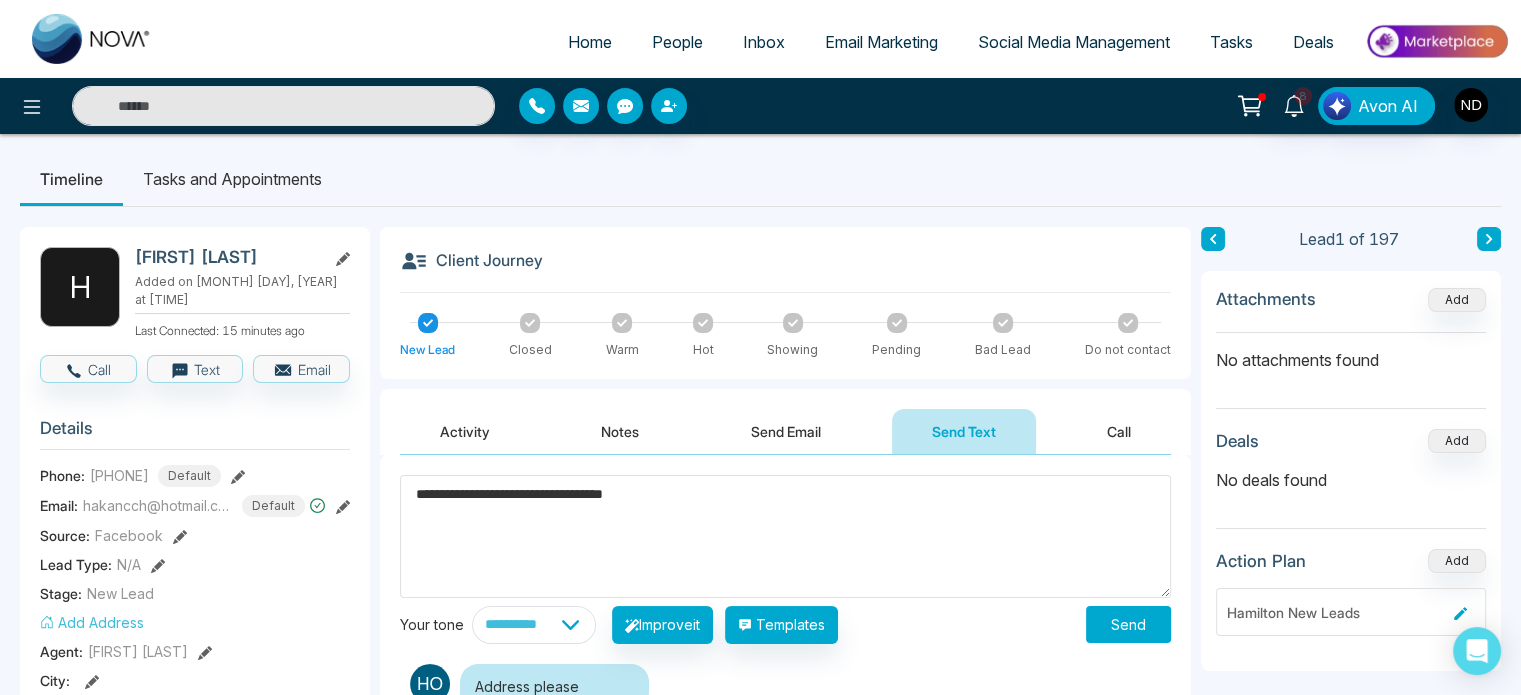 click on "****" 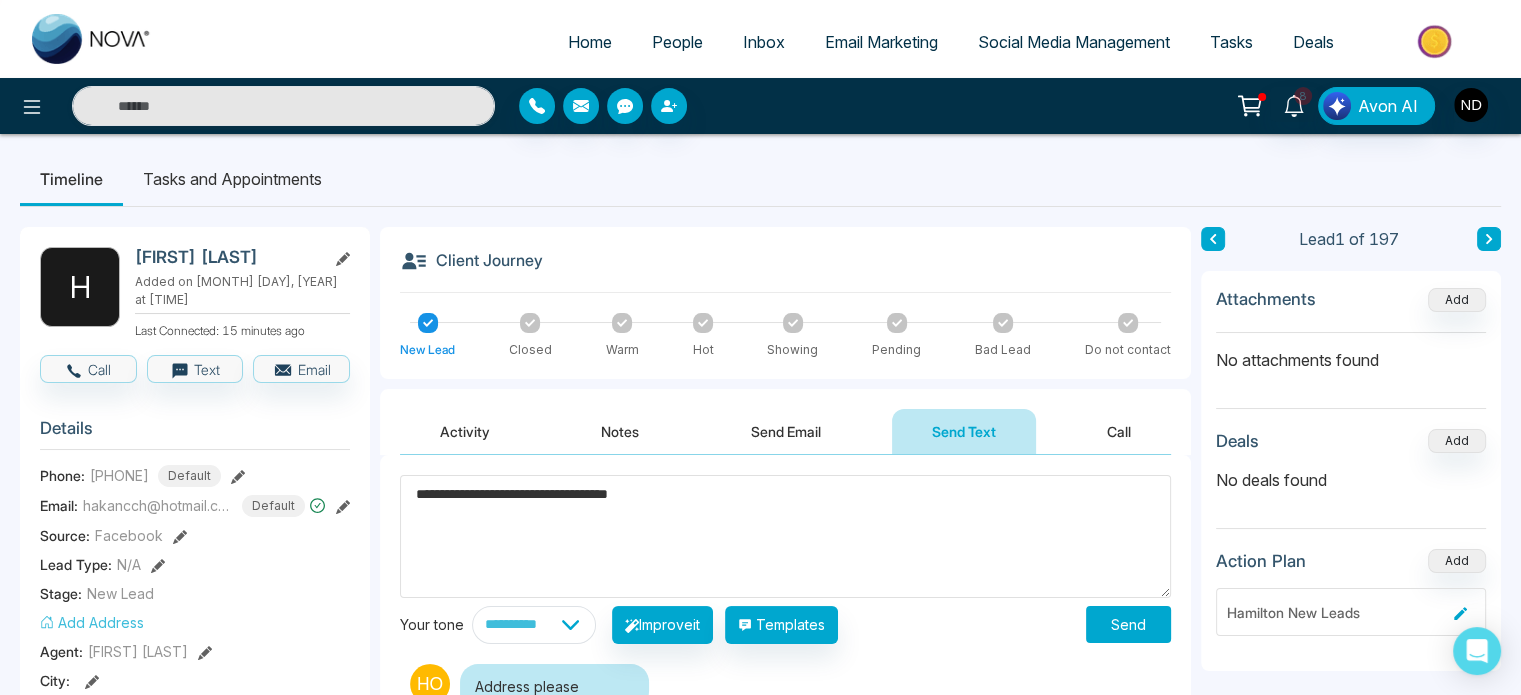 type on "**********" 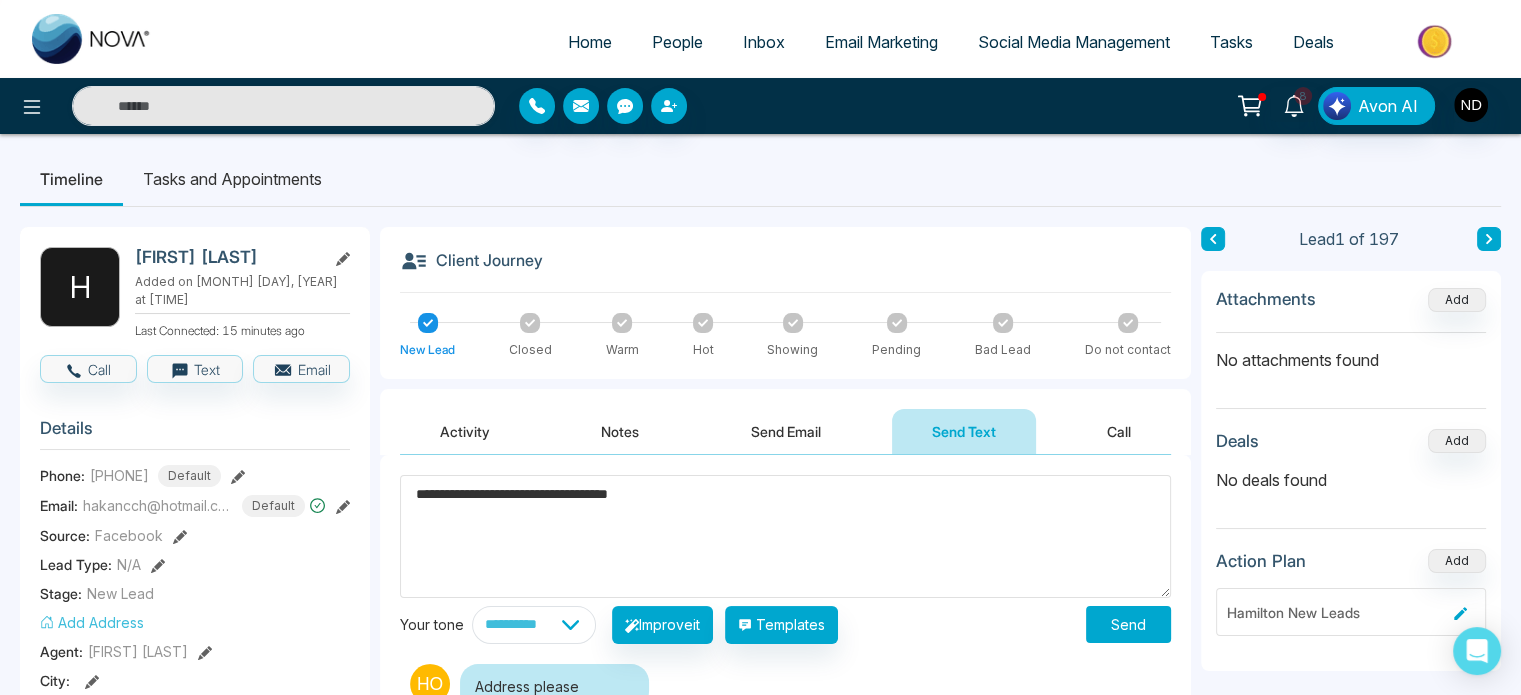 click on "Send" at bounding box center (1128, 624) 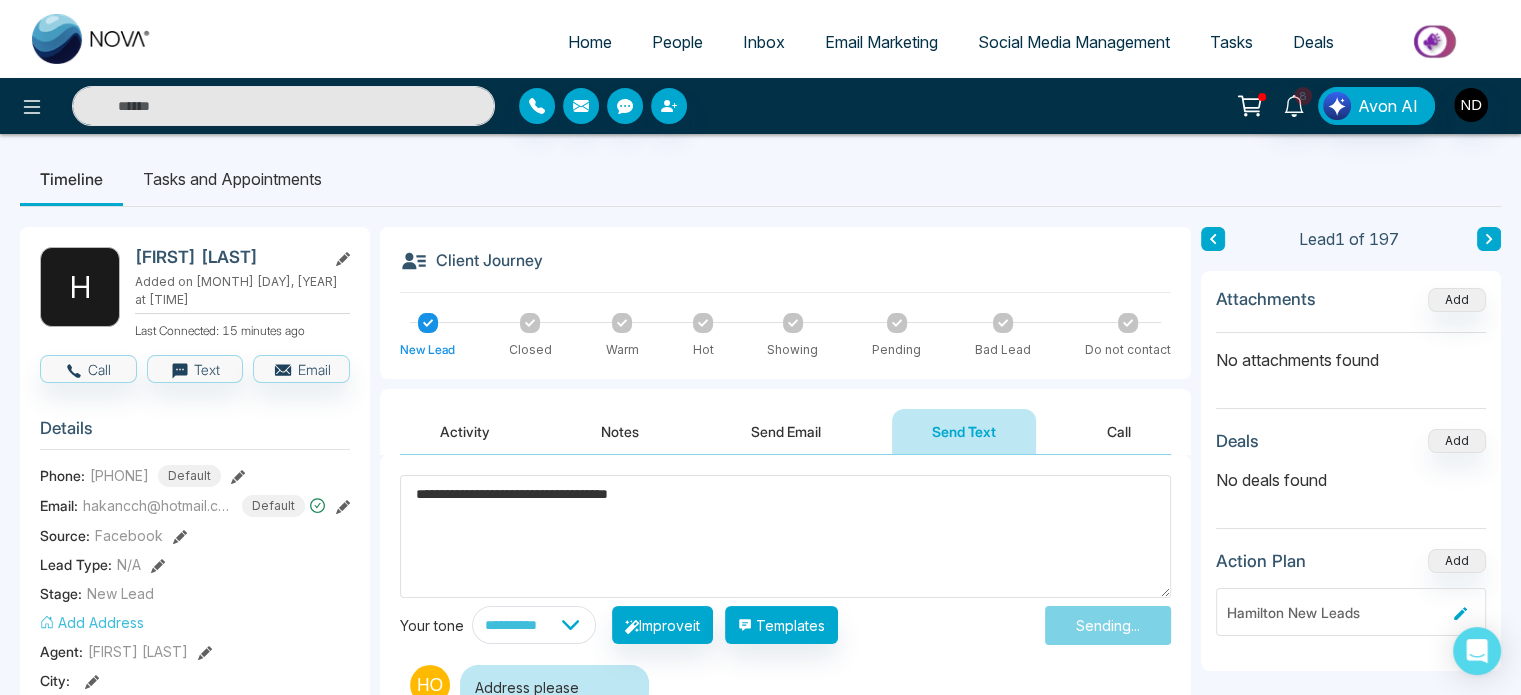 type 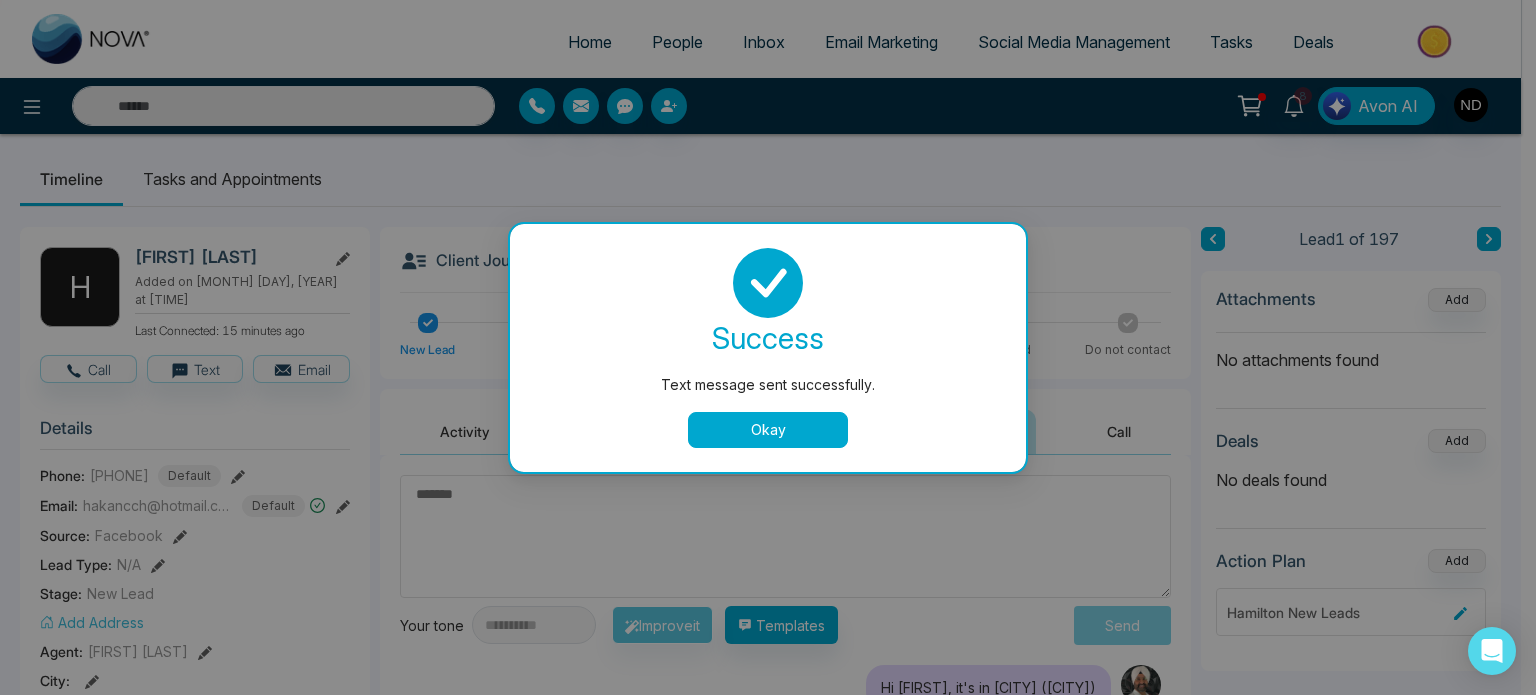 click on "Okay" at bounding box center (768, 430) 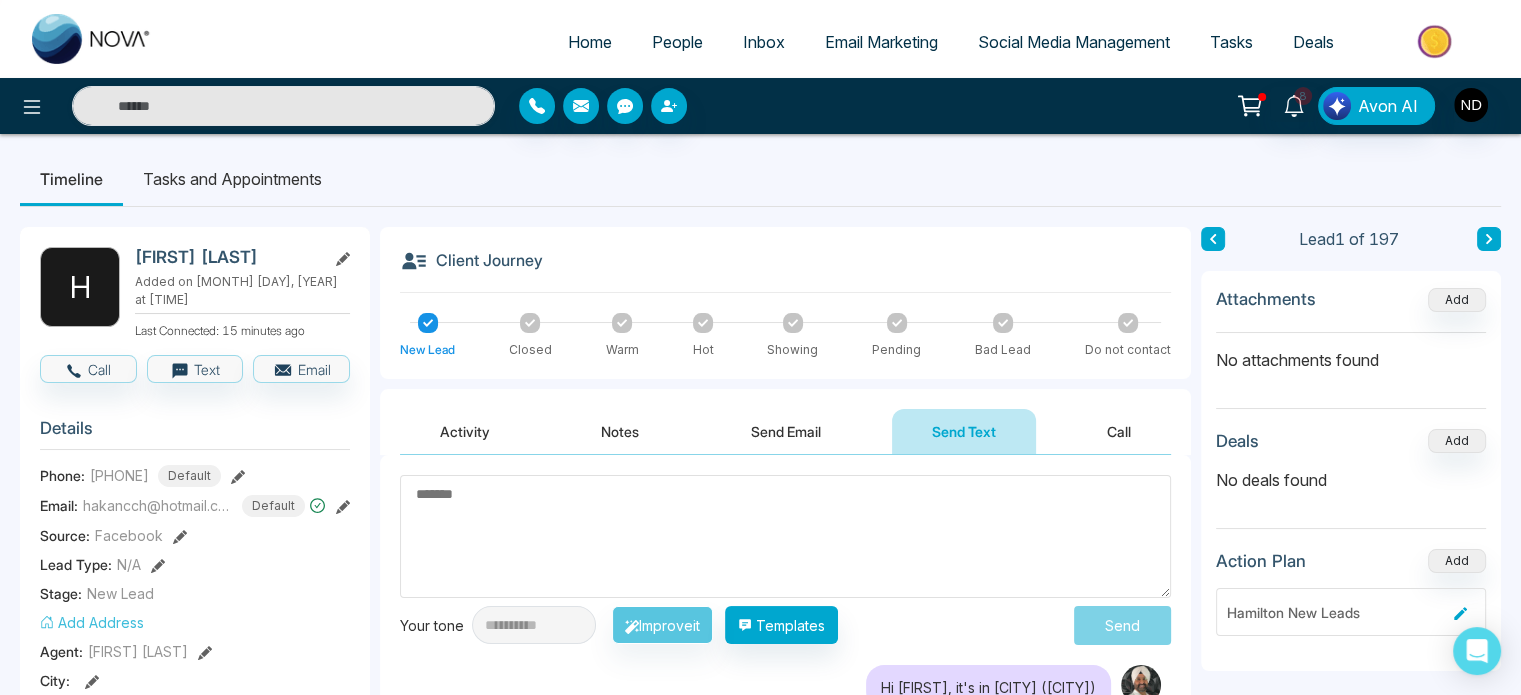 drag, startPoint x: 108, startPoint y: 455, endPoint x: 200, endPoint y: 459, distance: 92.086914 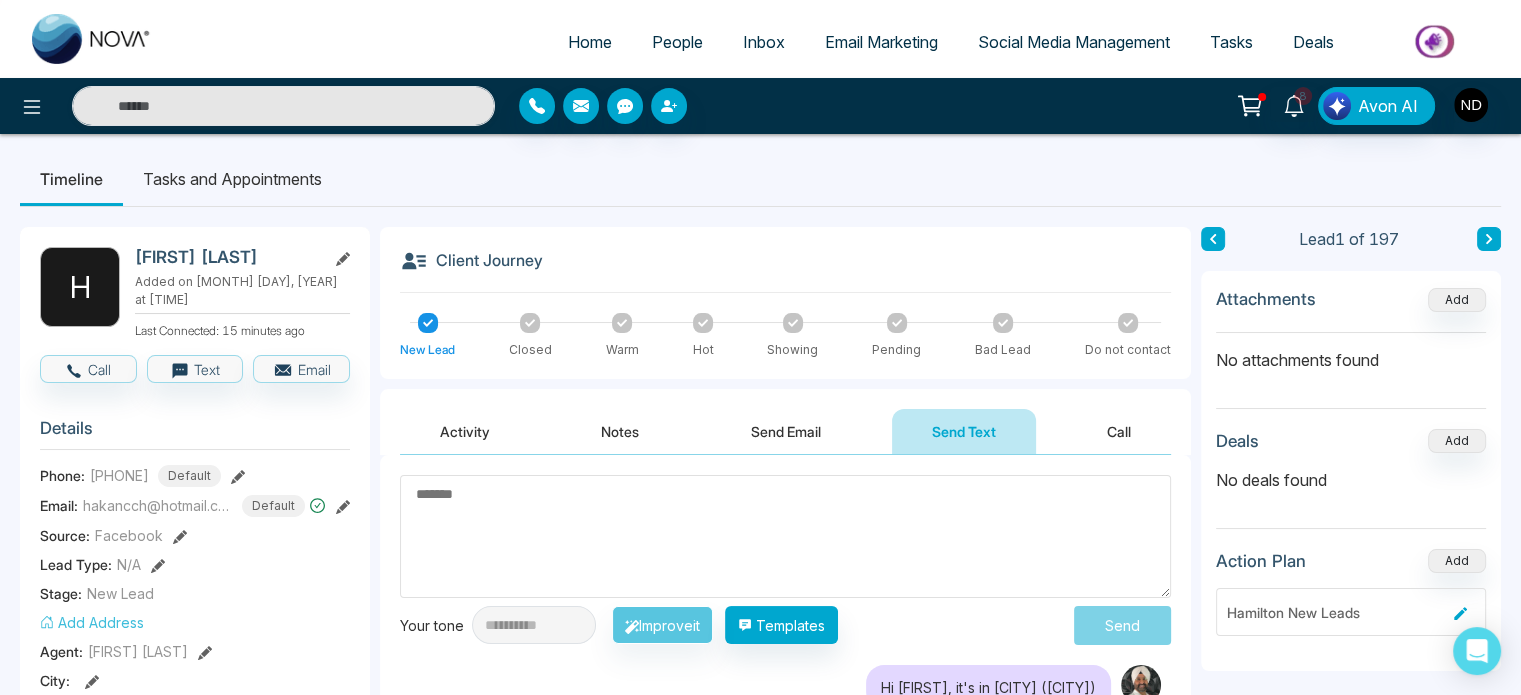 click on "[PHONE] Default" at bounding box center (155, 476) 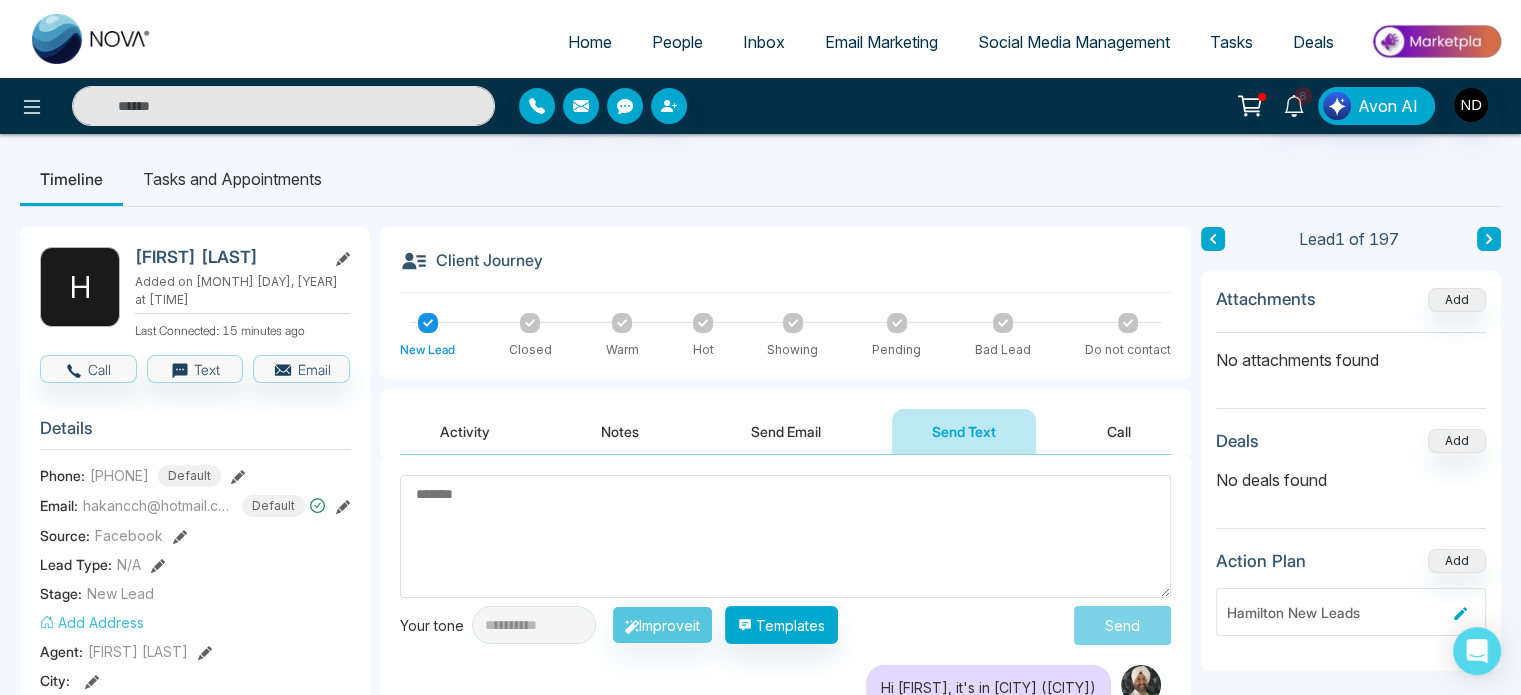 copy on "[PHONE]" 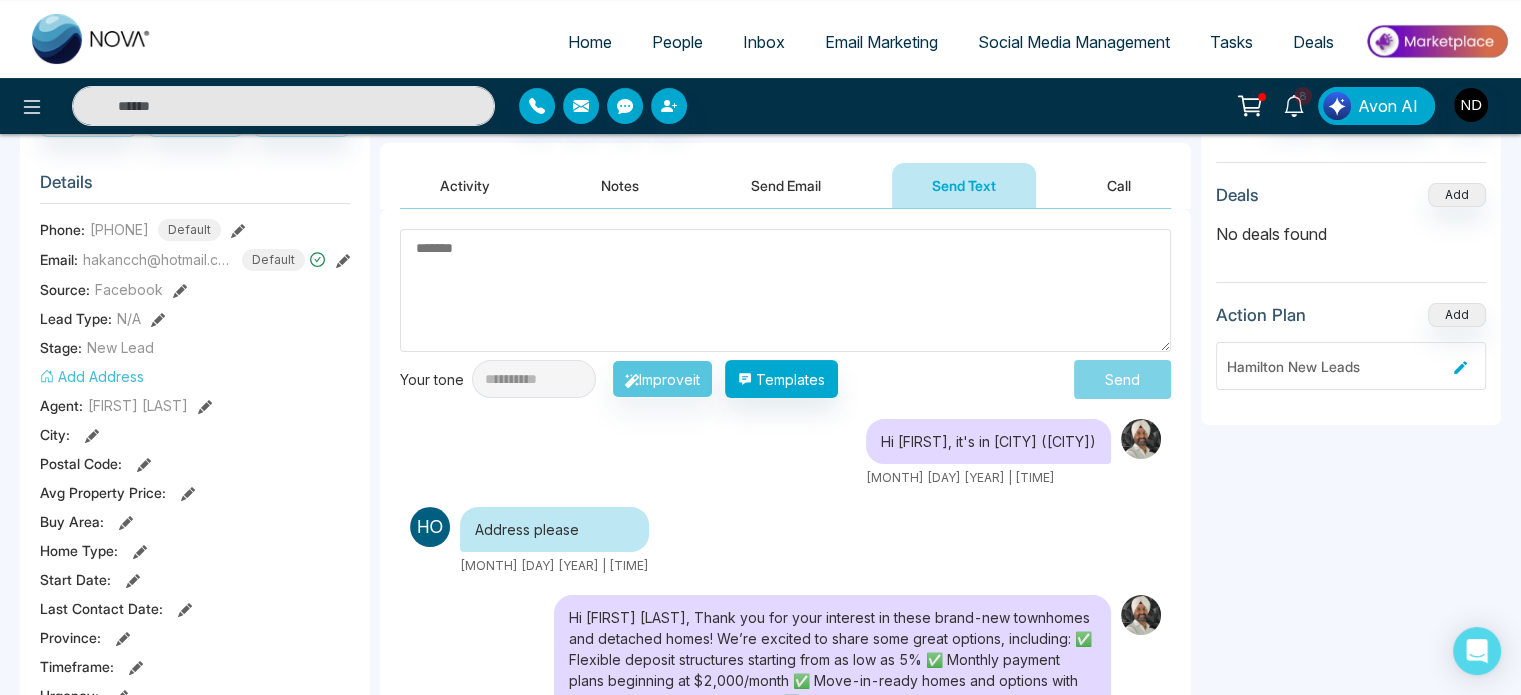 scroll, scrollTop: 0, scrollLeft: 0, axis: both 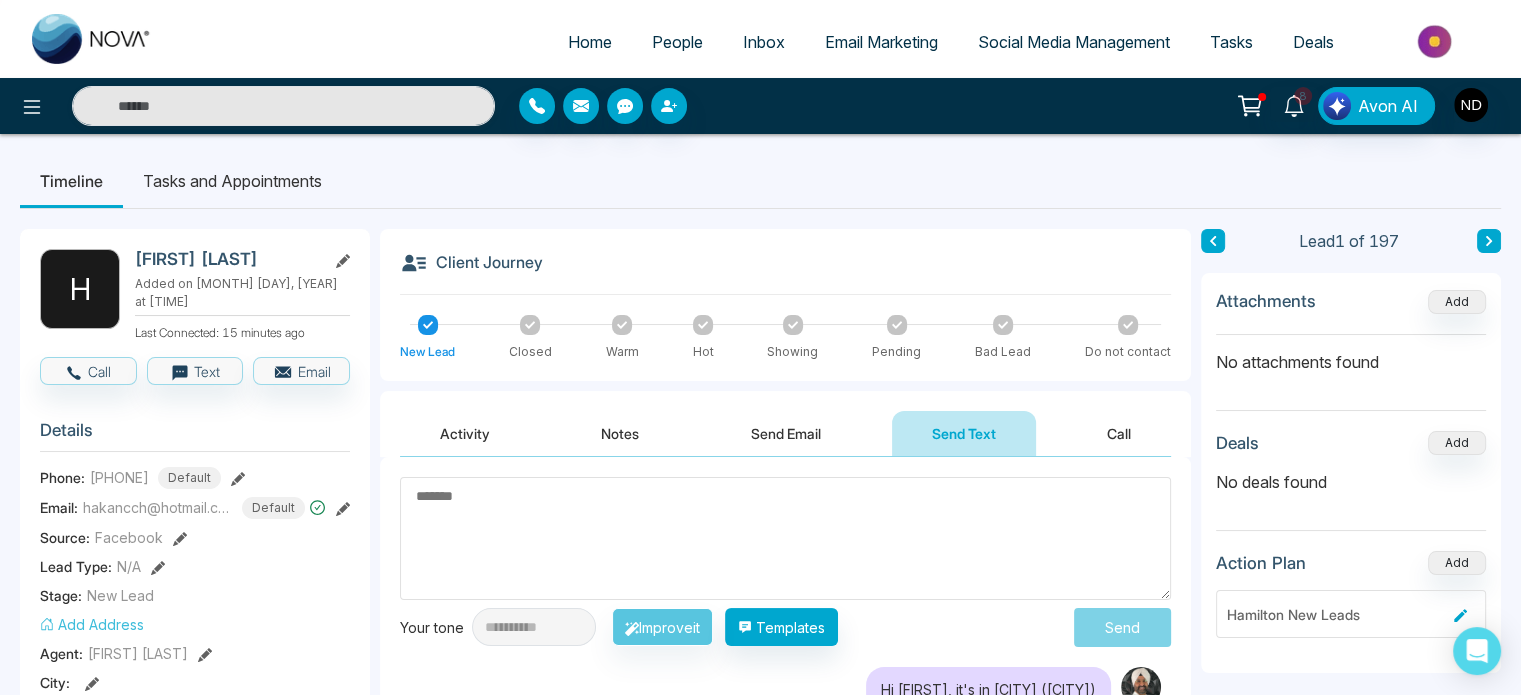 click 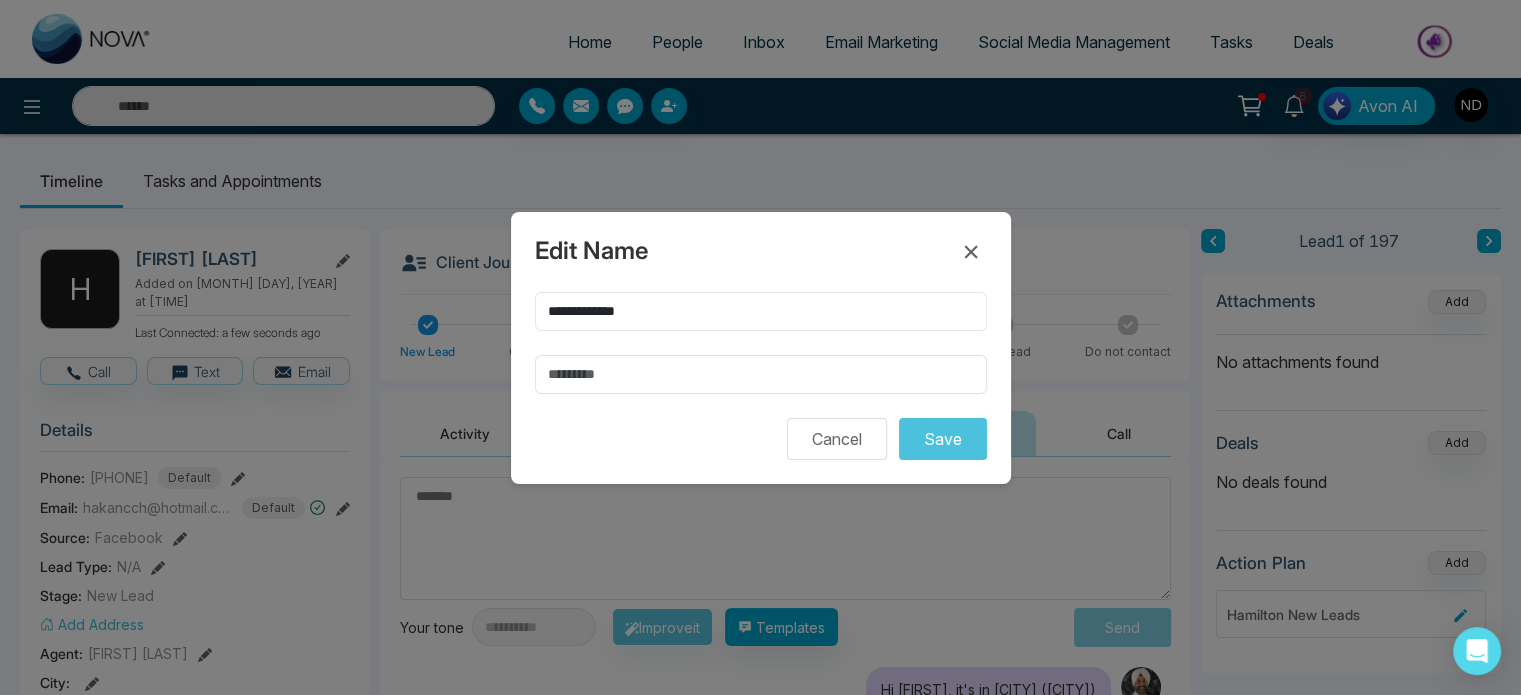 drag, startPoint x: 596, startPoint y: 310, endPoint x: 732, endPoint y: 303, distance: 136.18002 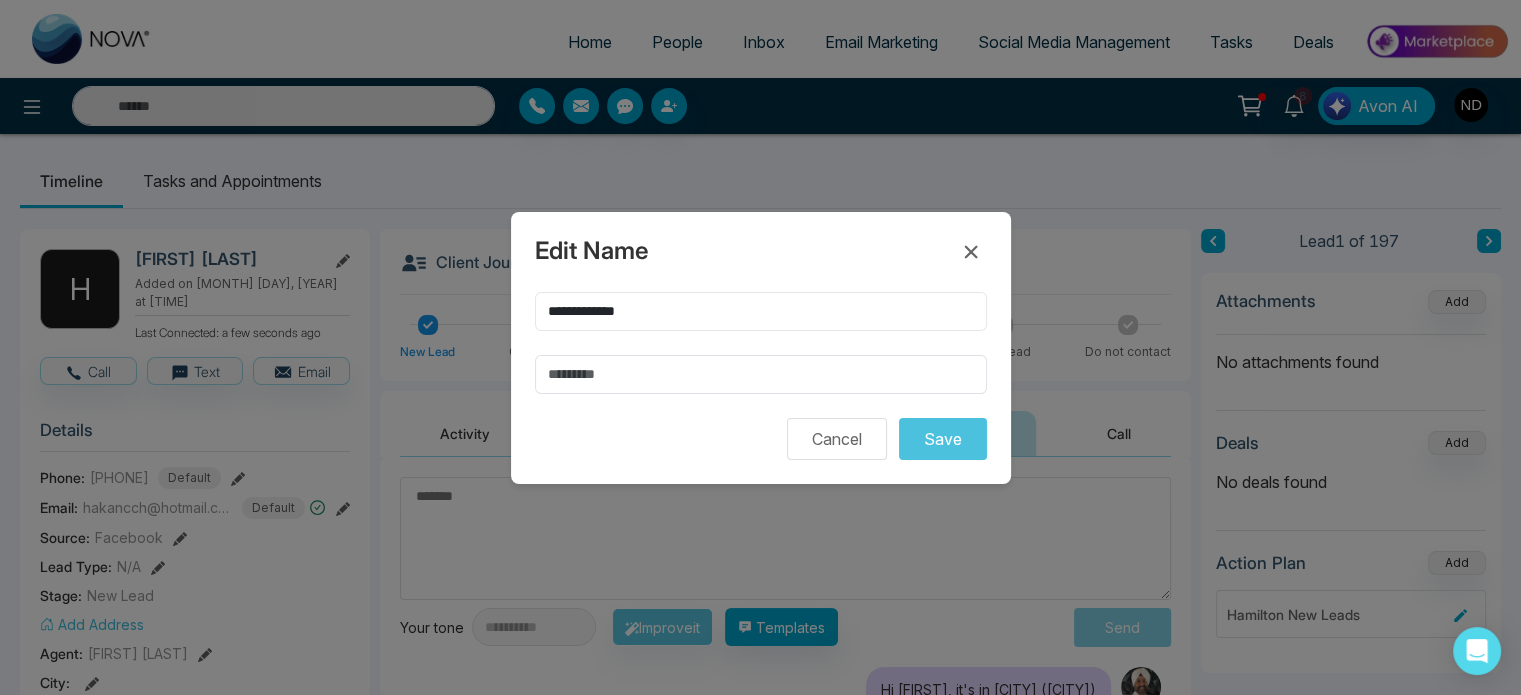 click on "**********" at bounding box center [761, 311] 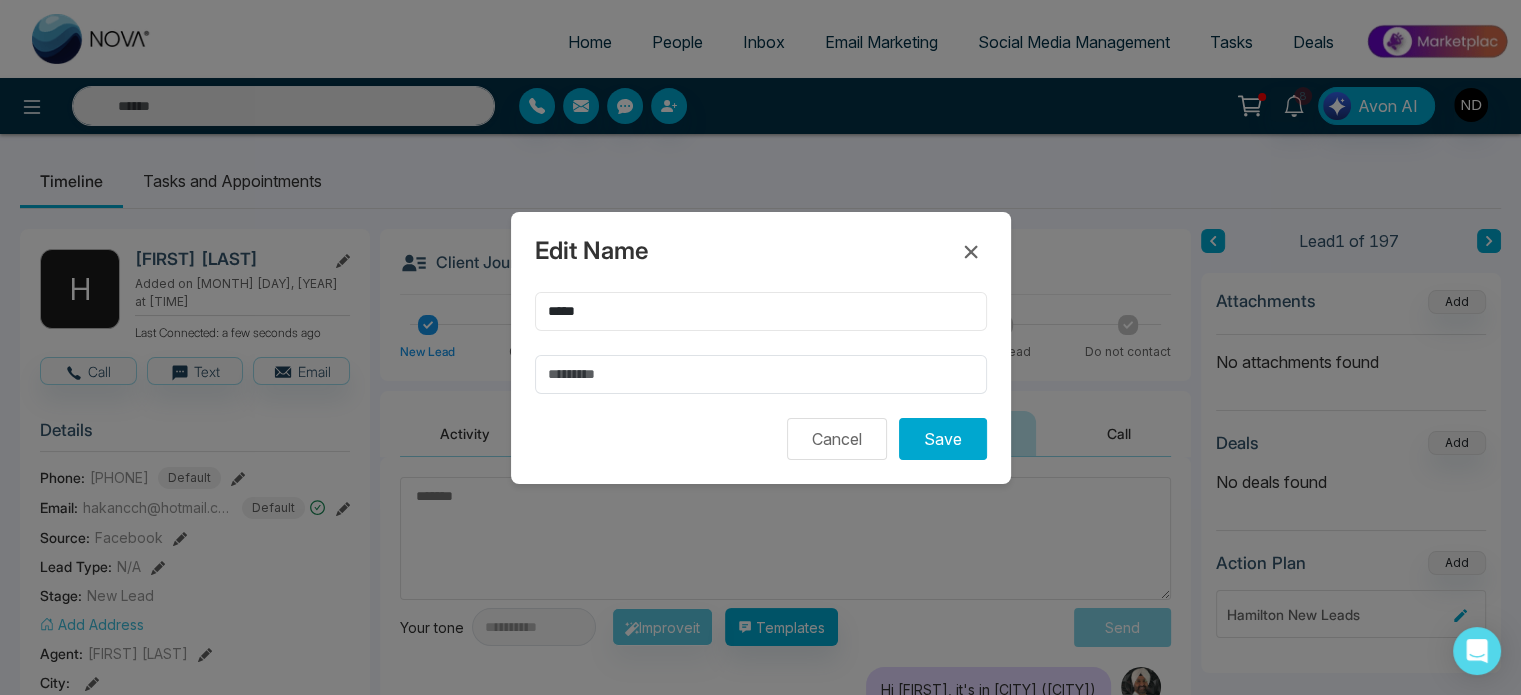 type on "*****" 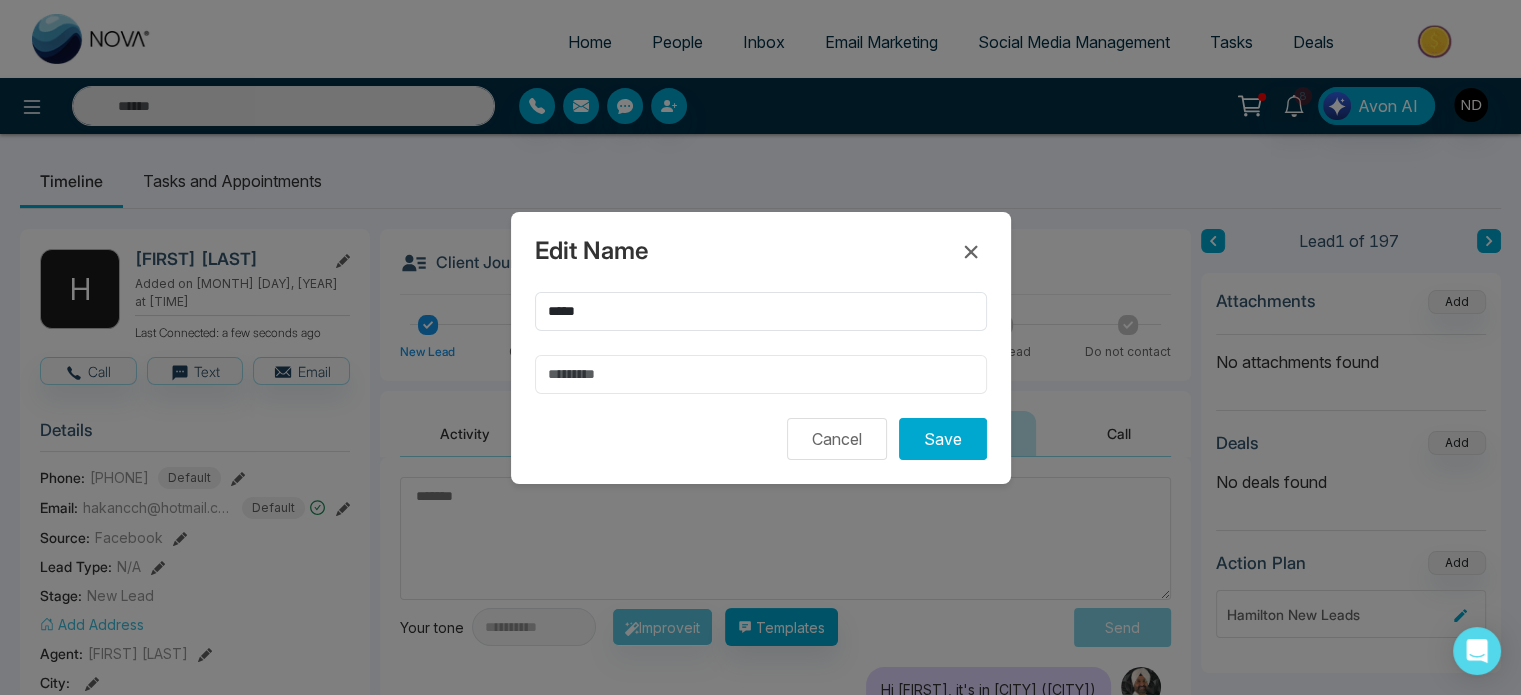 click at bounding box center (761, 374) 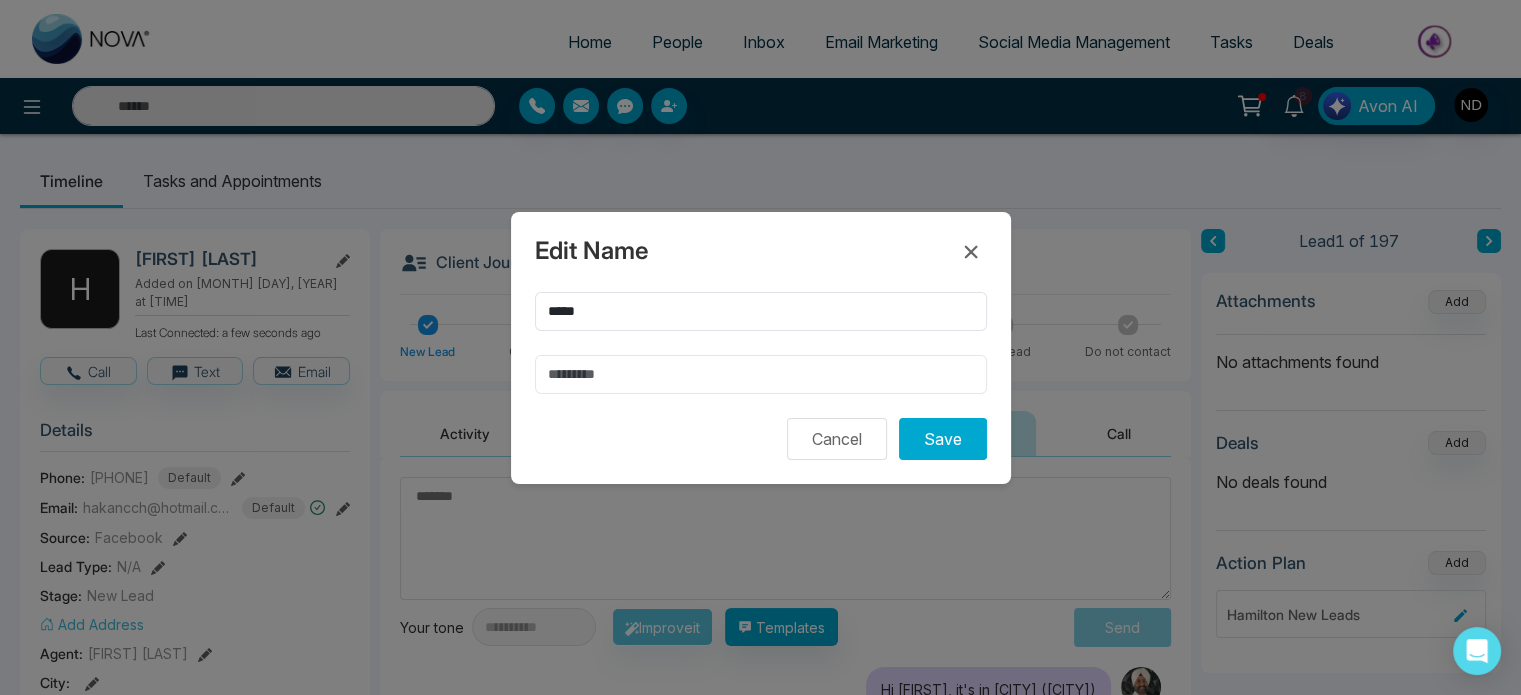 paste on "*******" 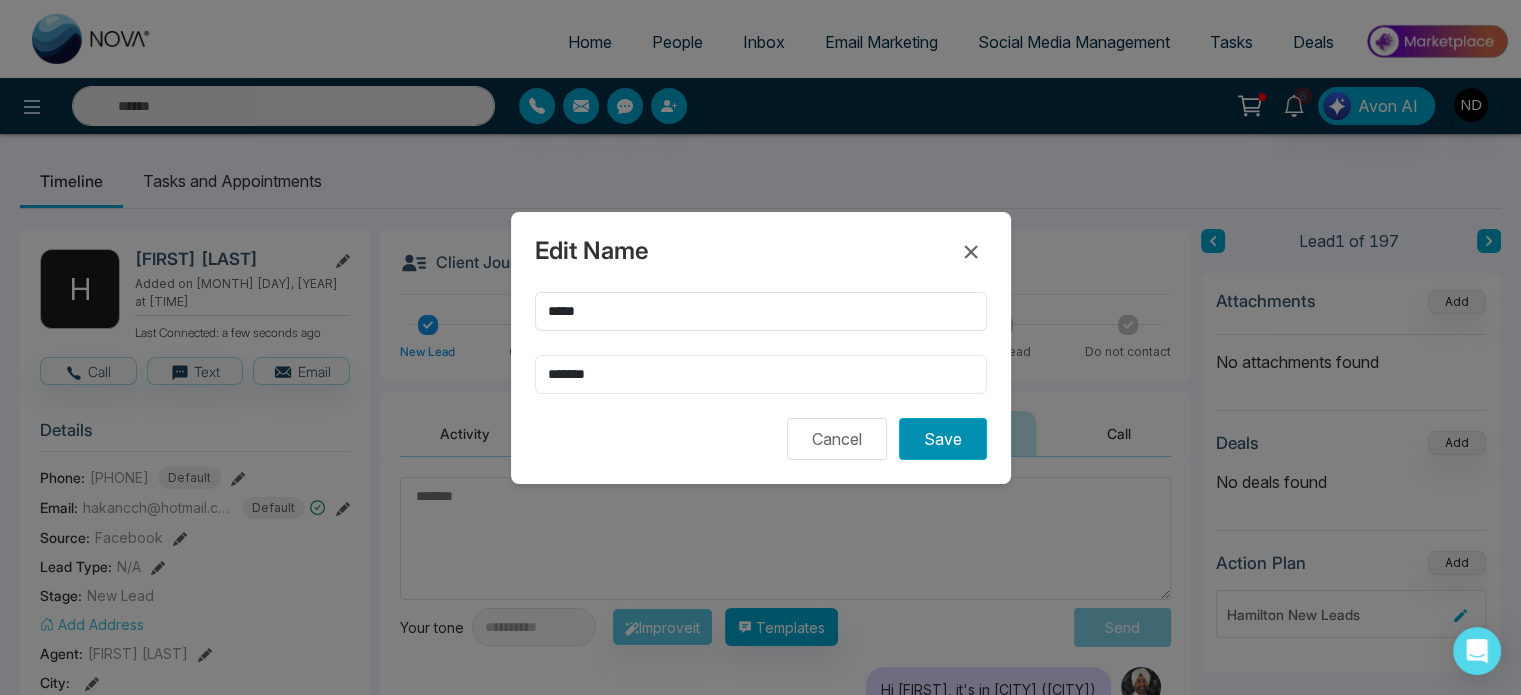 type on "*******" 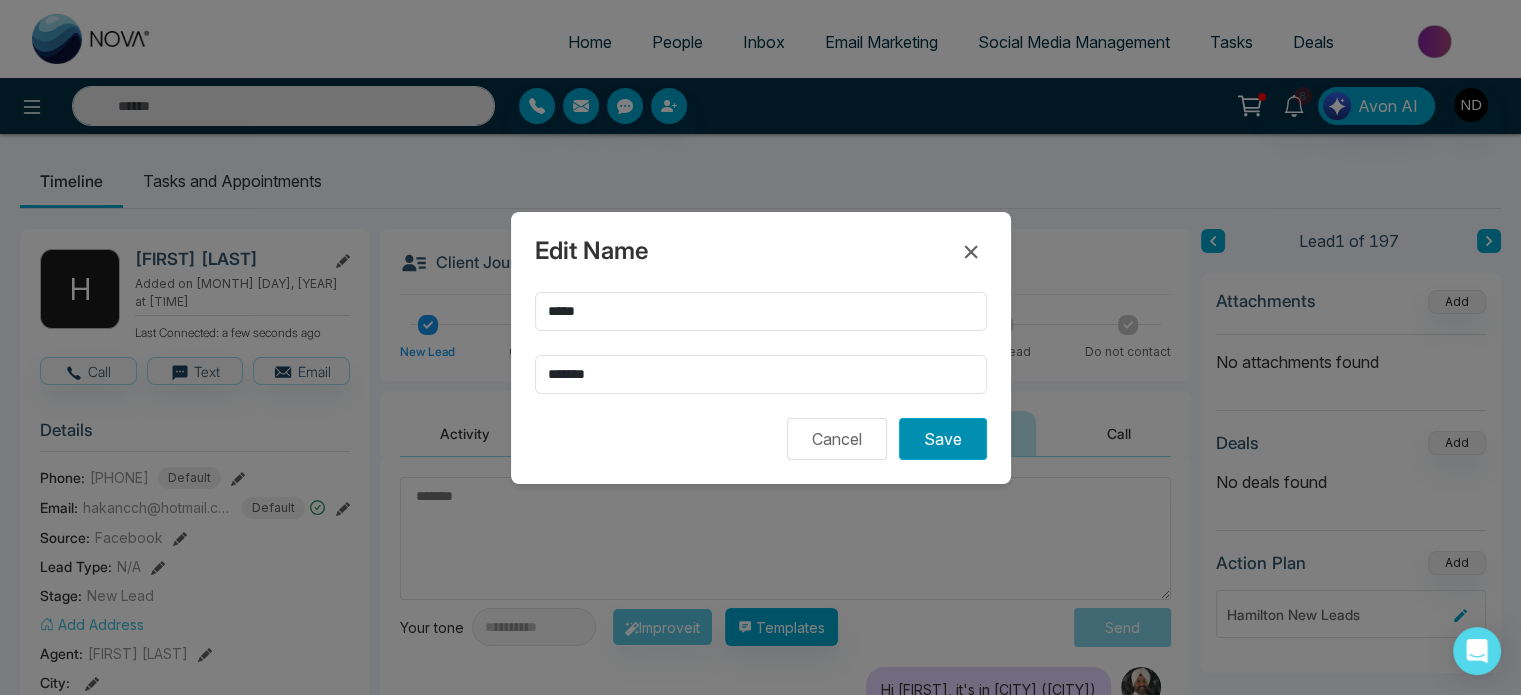 click on "Save" at bounding box center (943, 439) 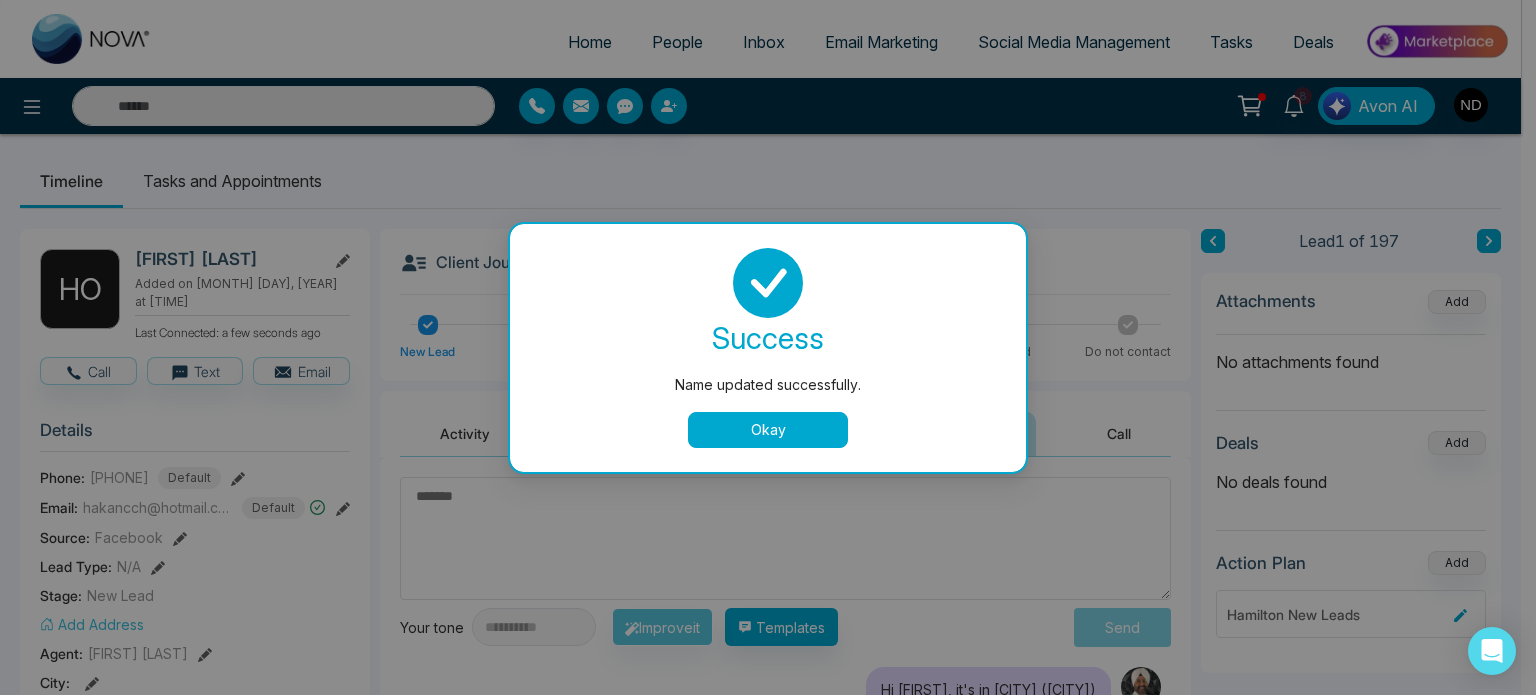 click on "Okay" at bounding box center (768, 430) 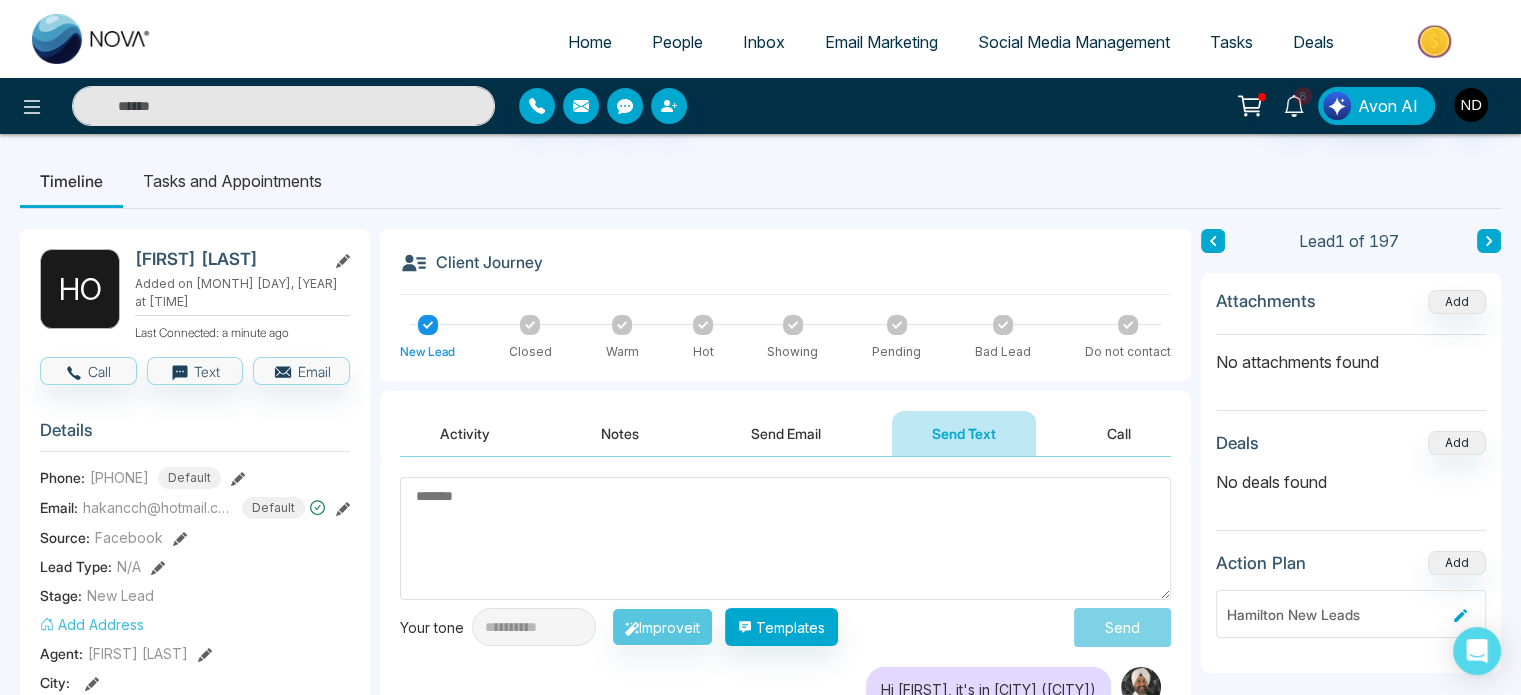 click on "Activity" at bounding box center (465, 433) 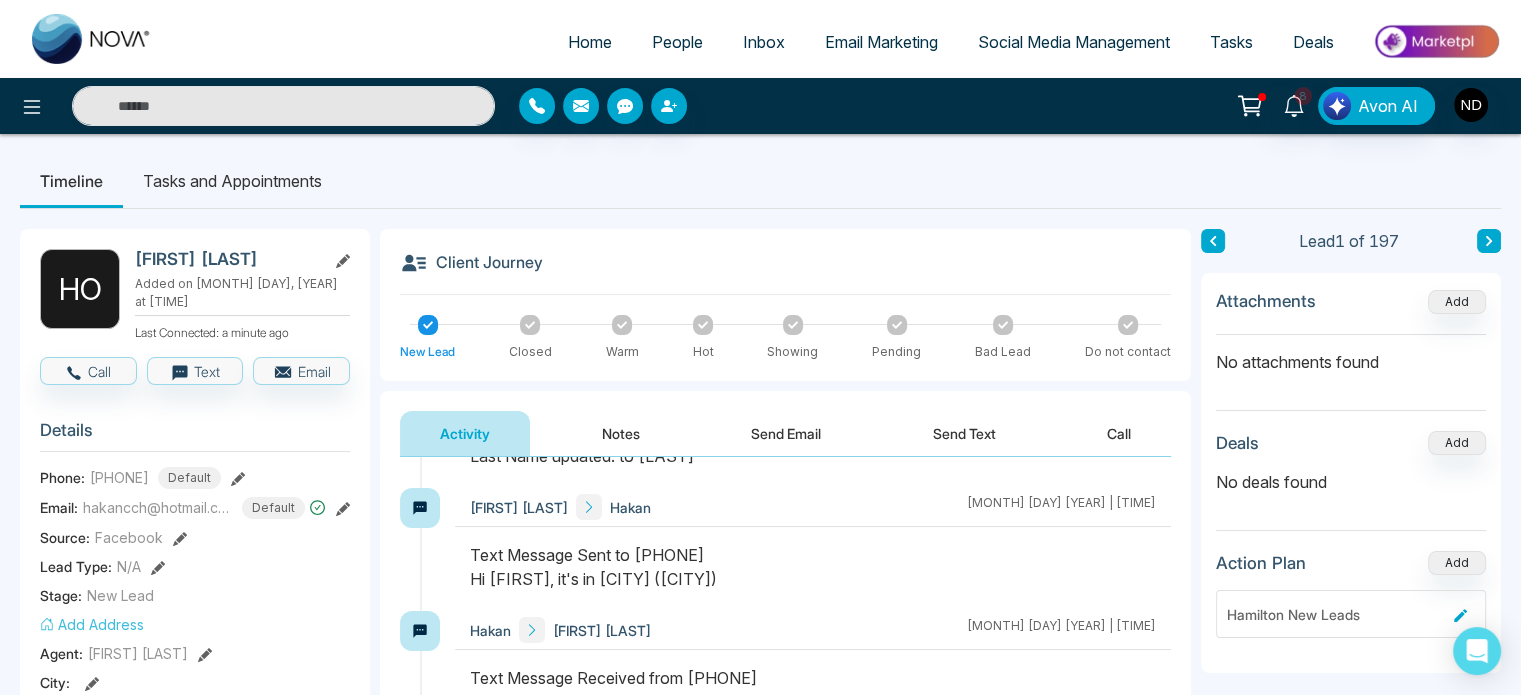 scroll, scrollTop: 0, scrollLeft: 0, axis: both 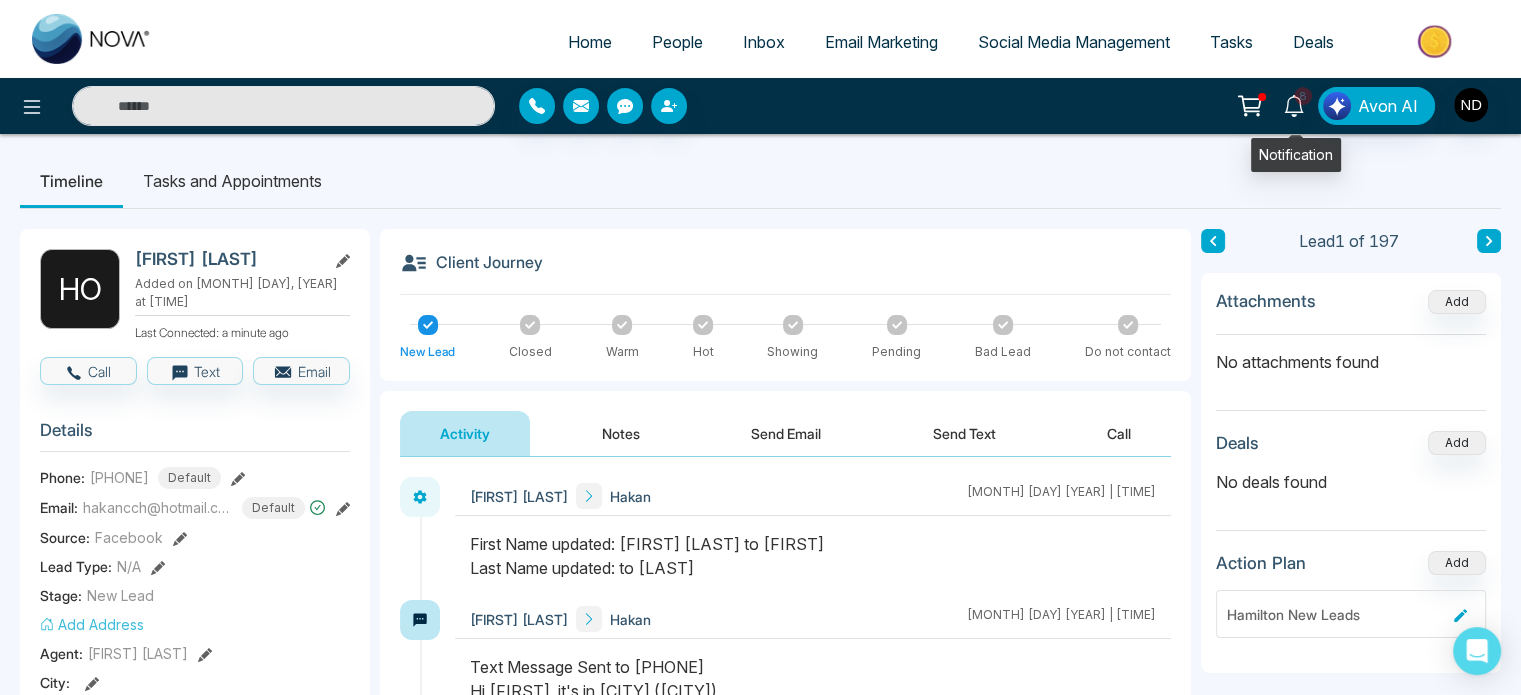 click 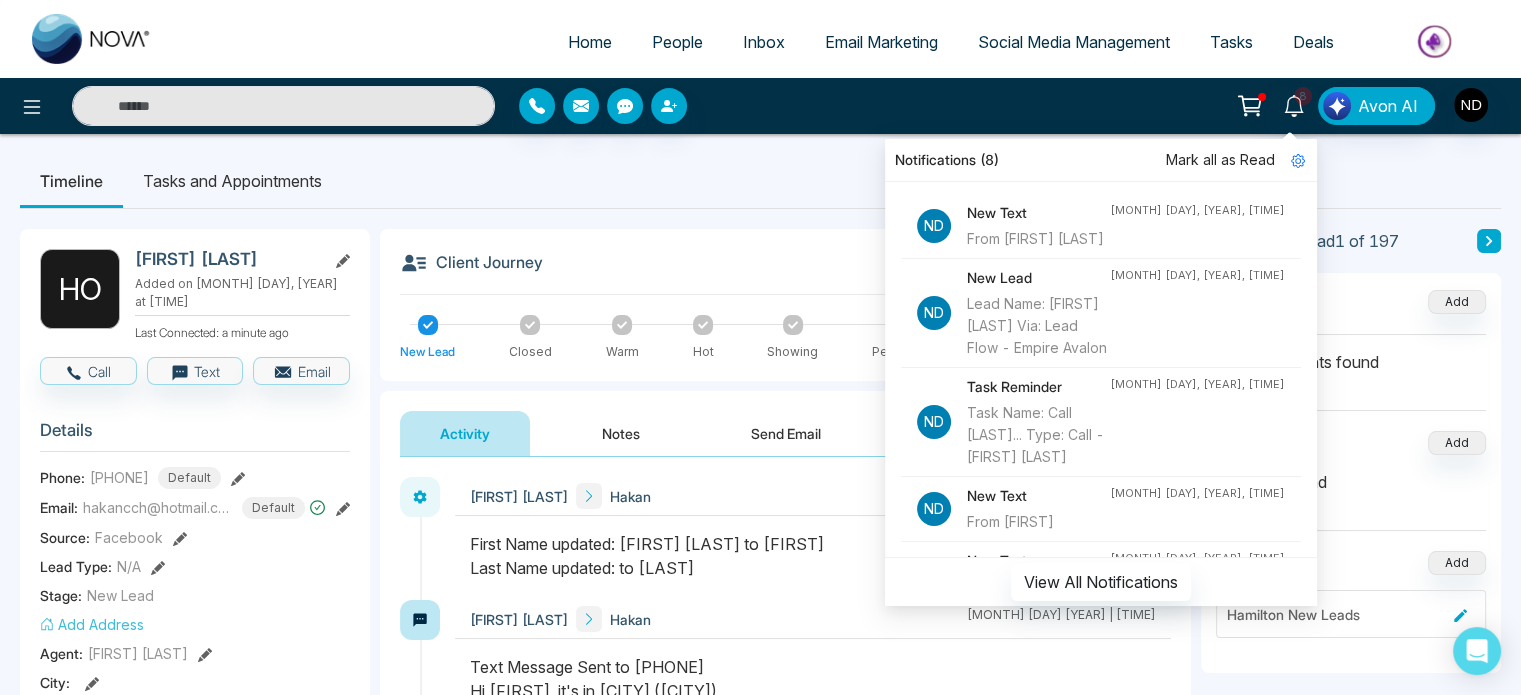 click on "Mark all as Read" at bounding box center [1220, 160] 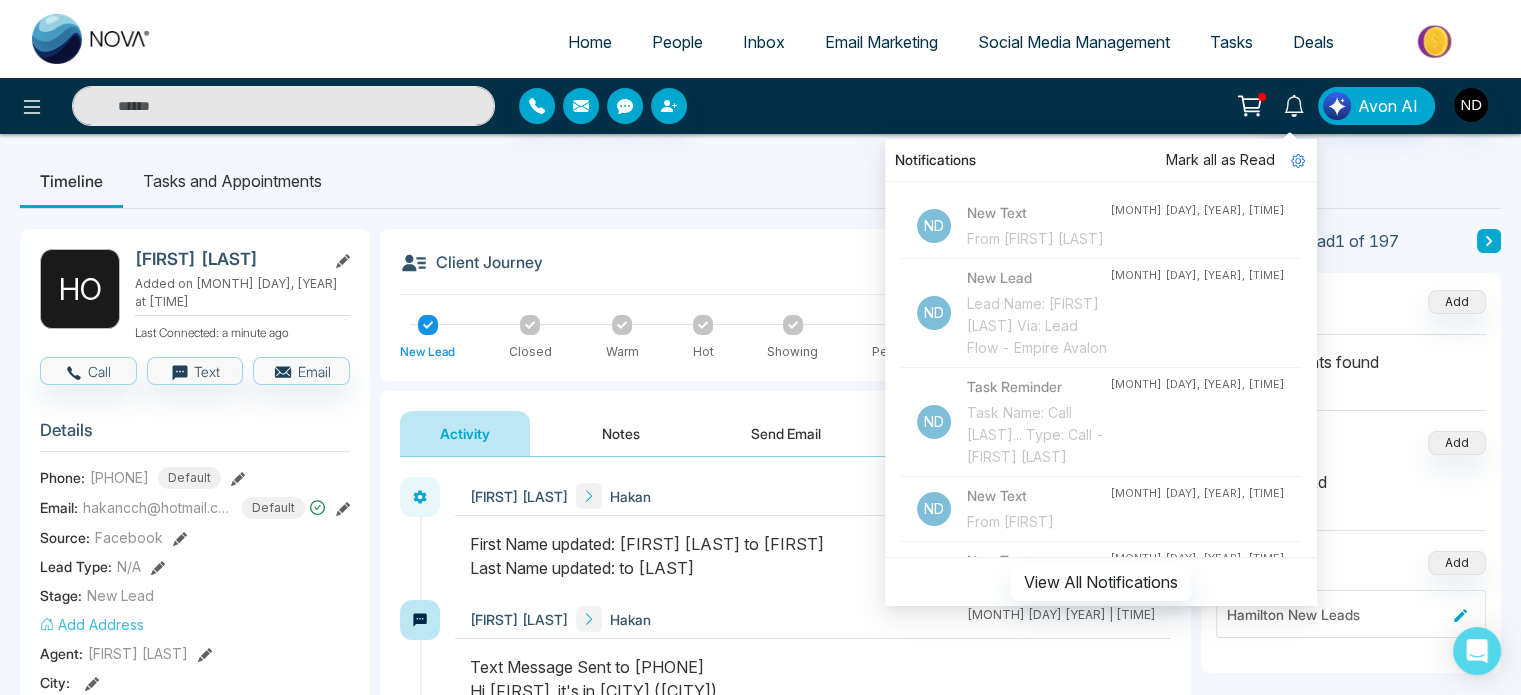 click at bounding box center (283, 106) 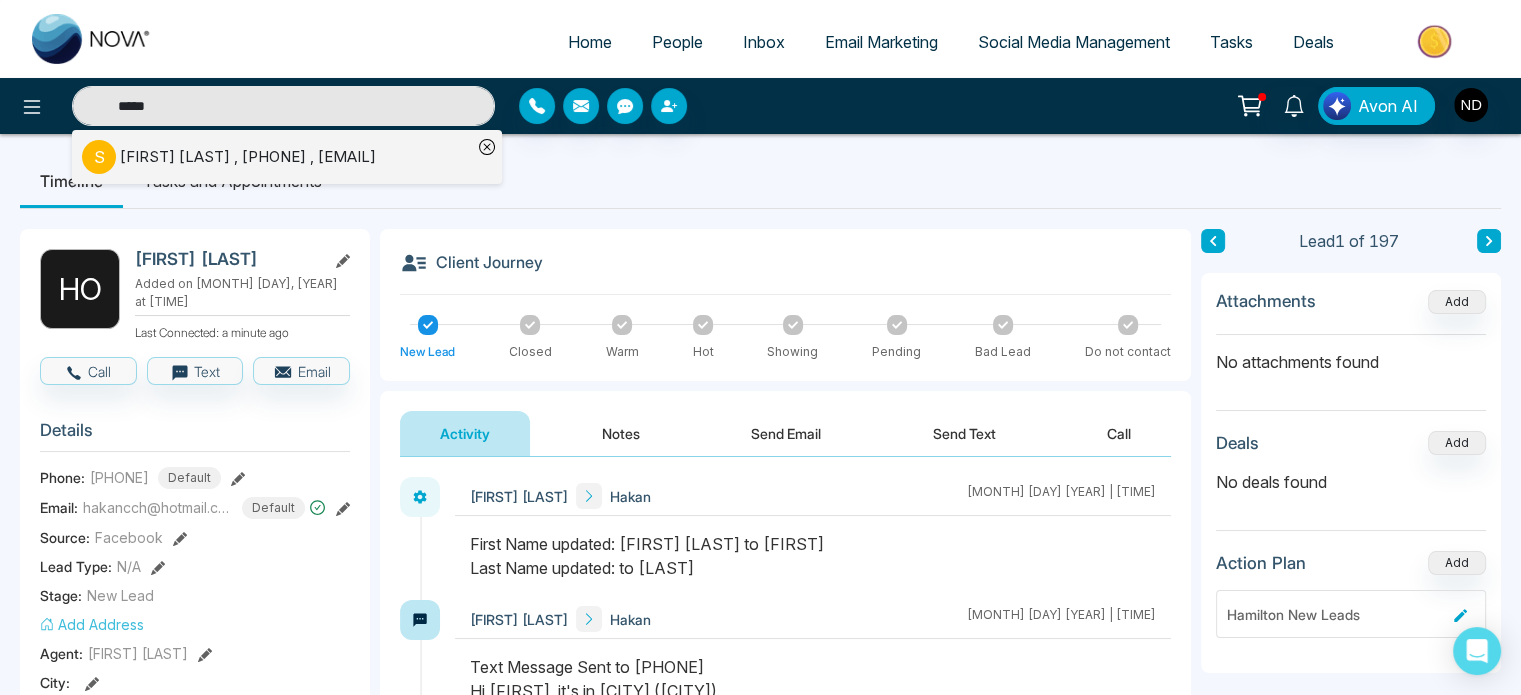 type on "*****" 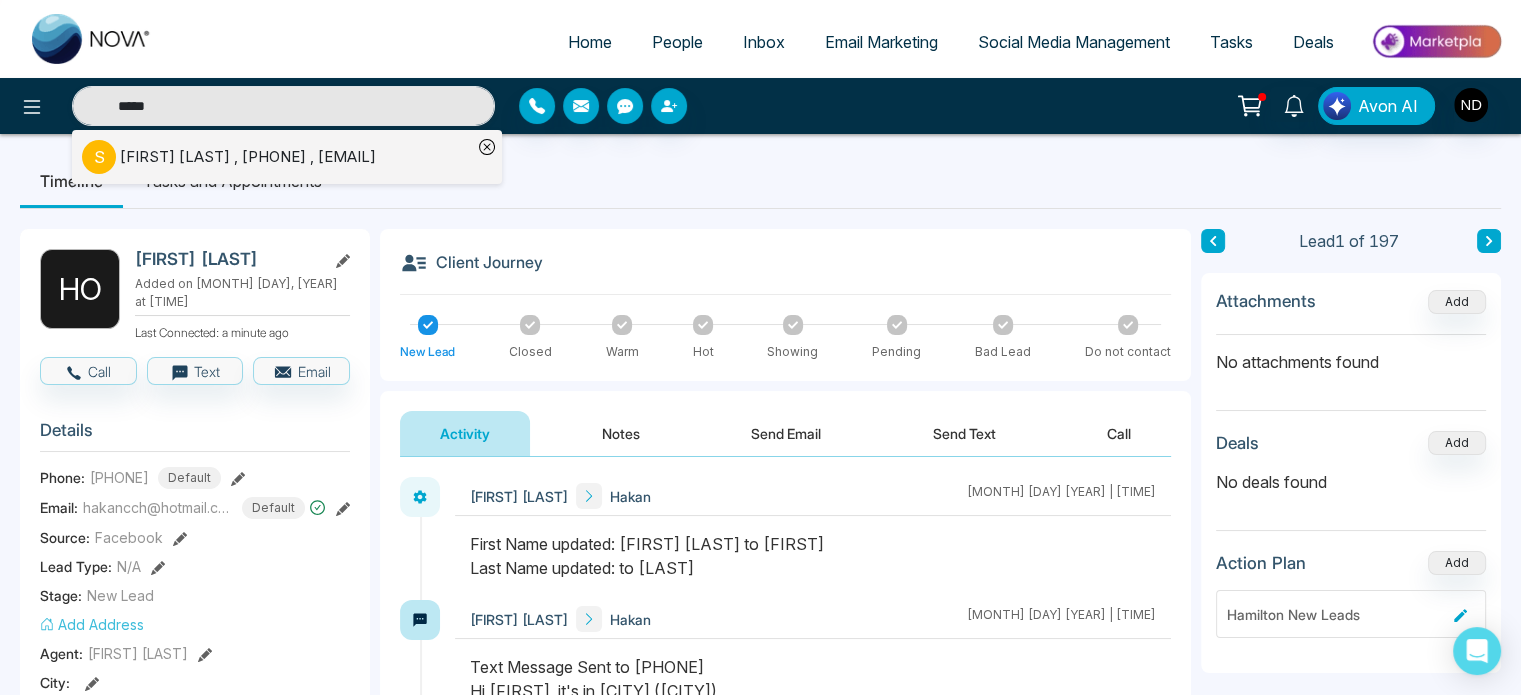 click on "[FIRST] [LAST]     , [PHONE]   , [EMAIL]" at bounding box center (248, 157) 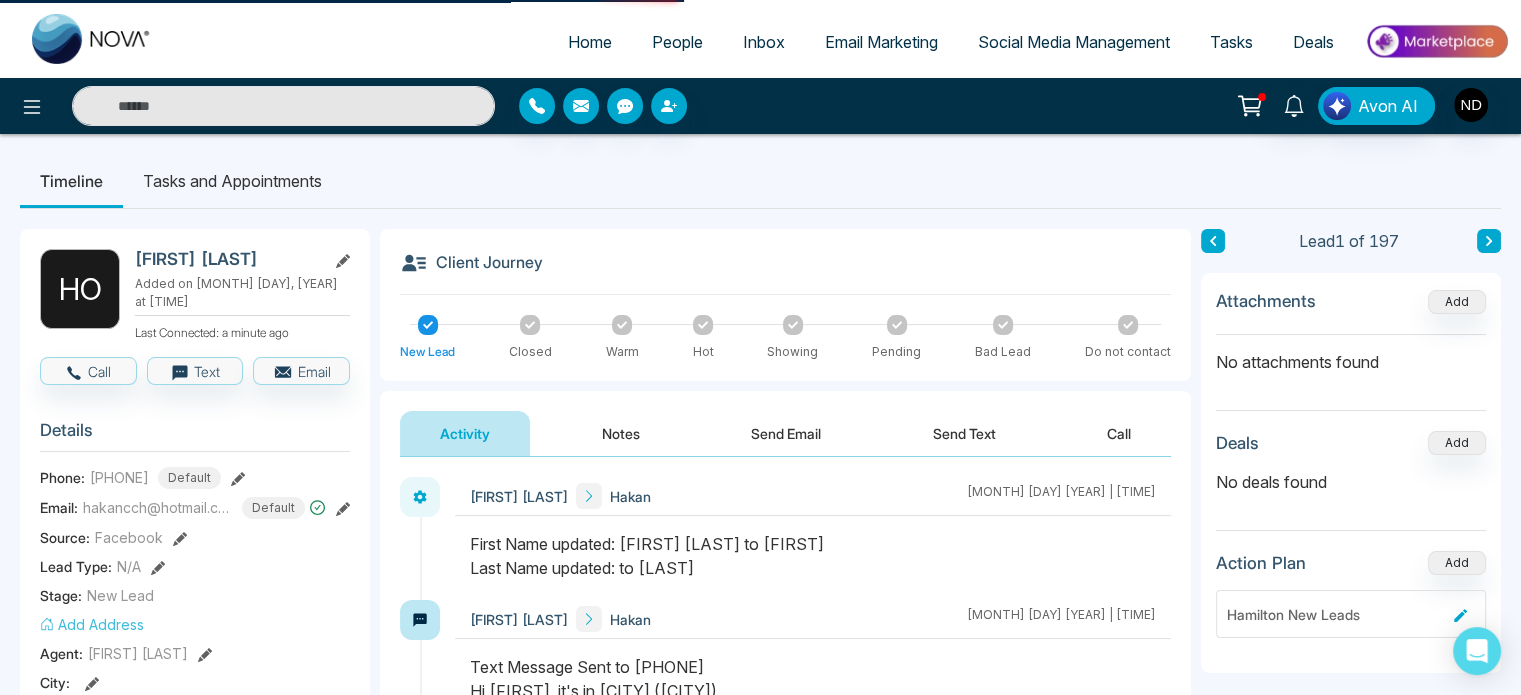 type on "*****" 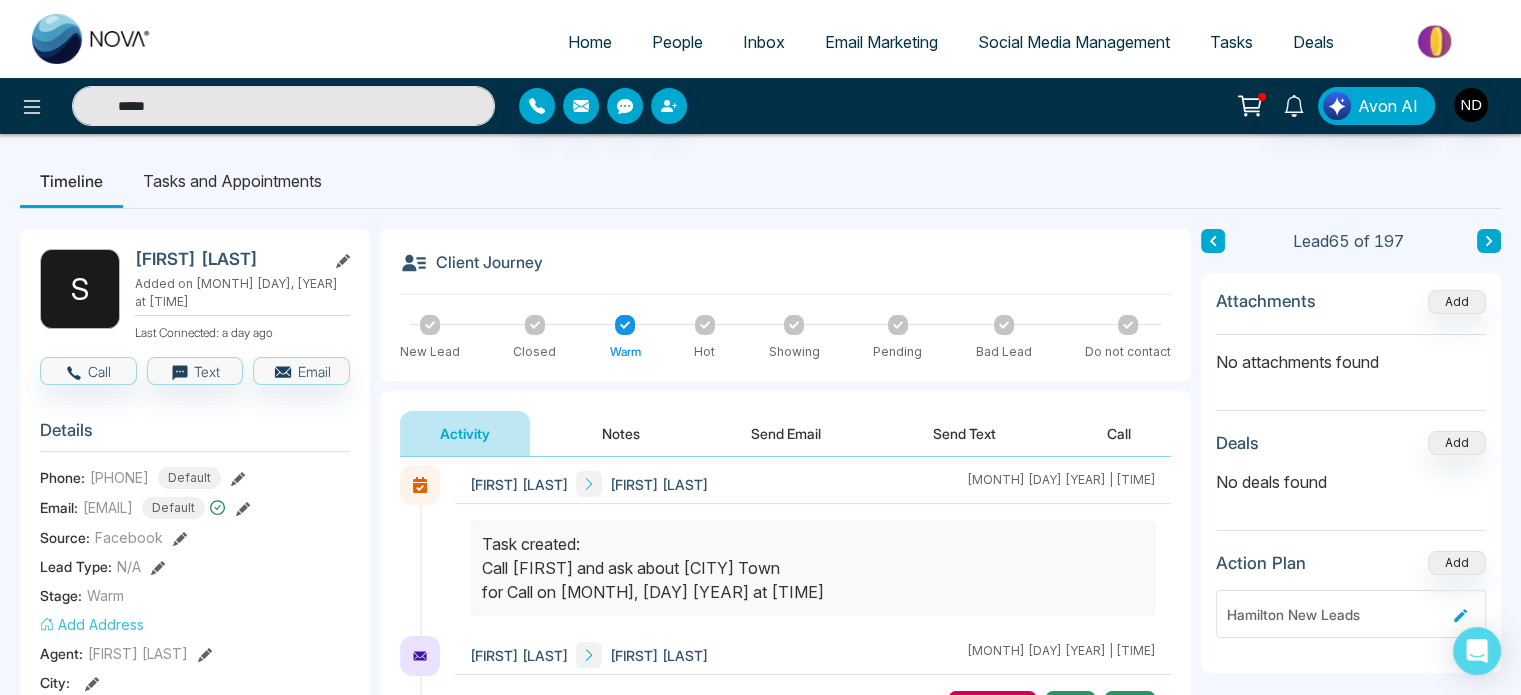 scroll, scrollTop: 3, scrollLeft: 0, axis: vertical 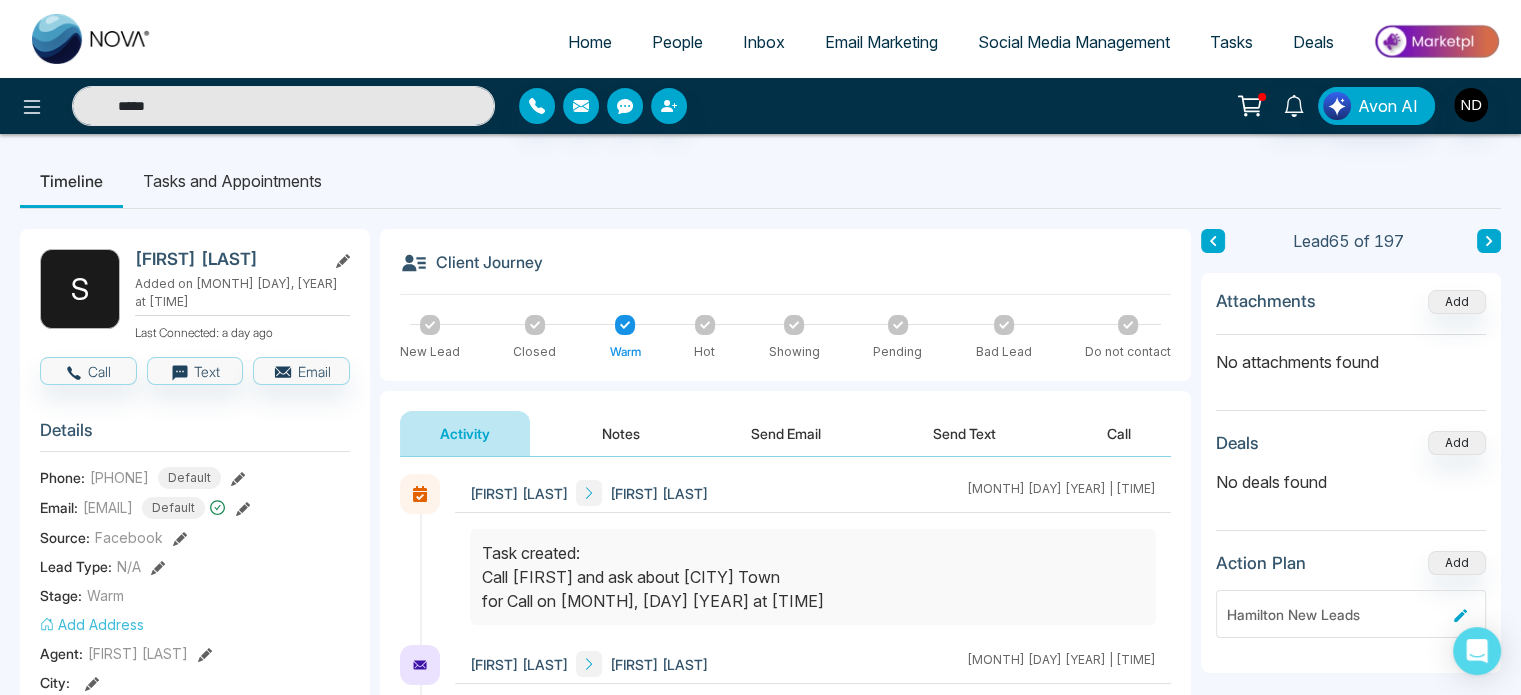 click on "Send Text" at bounding box center [964, 433] 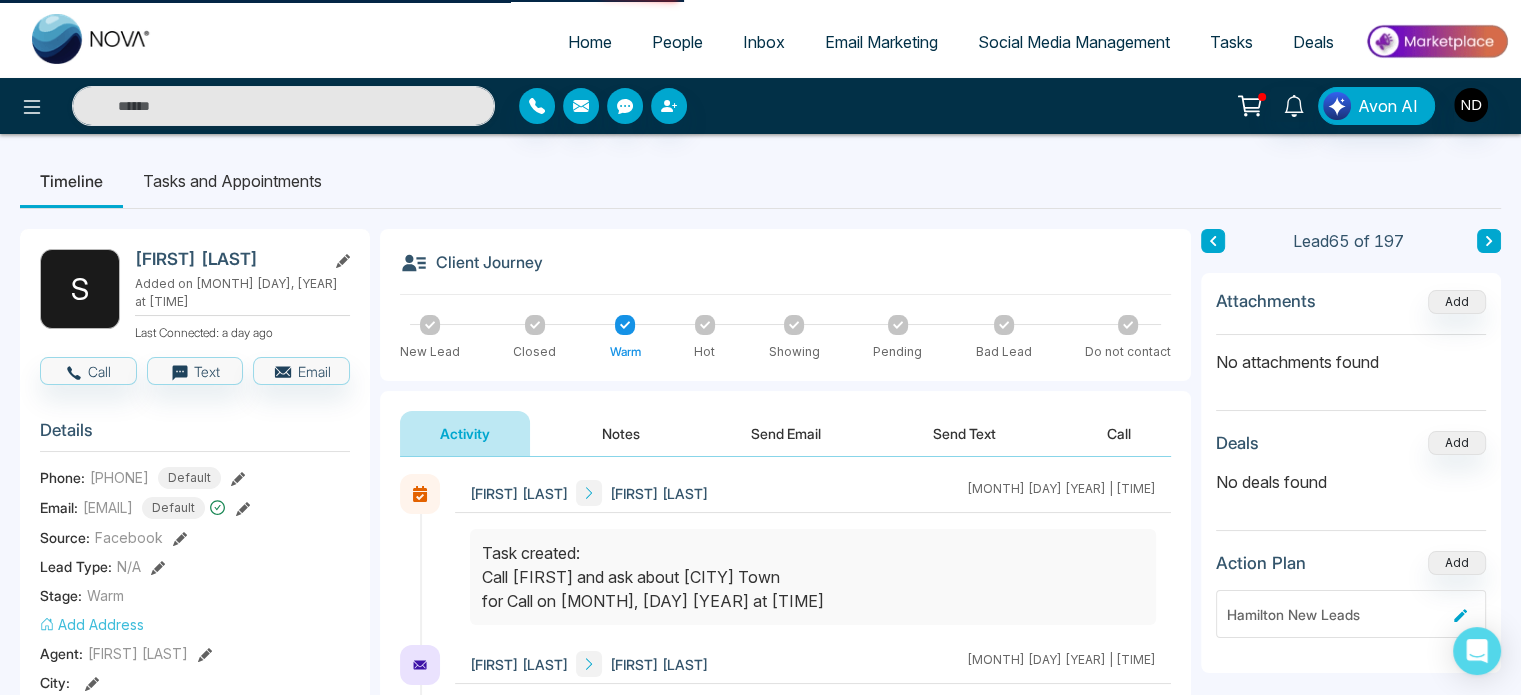 type on "*****" 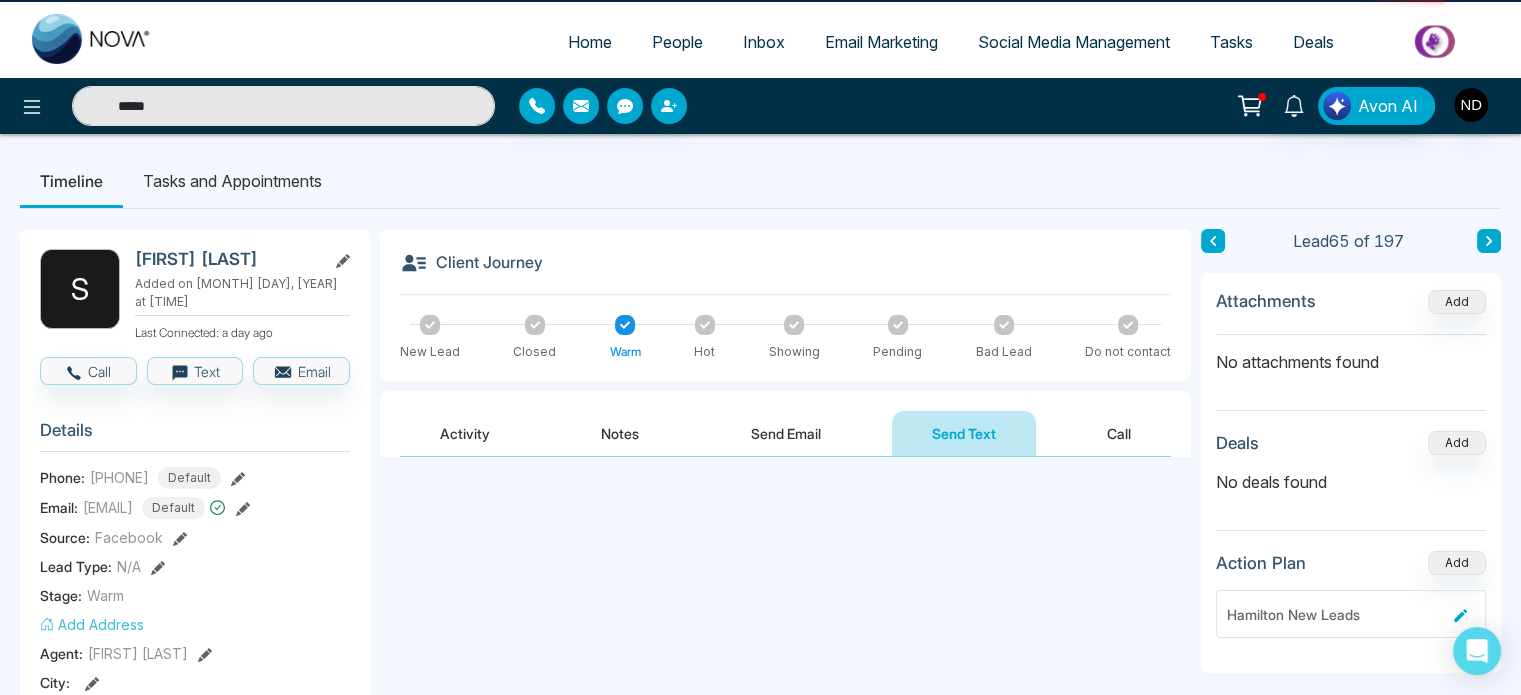 scroll, scrollTop: 0, scrollLeft: 0, axis: both 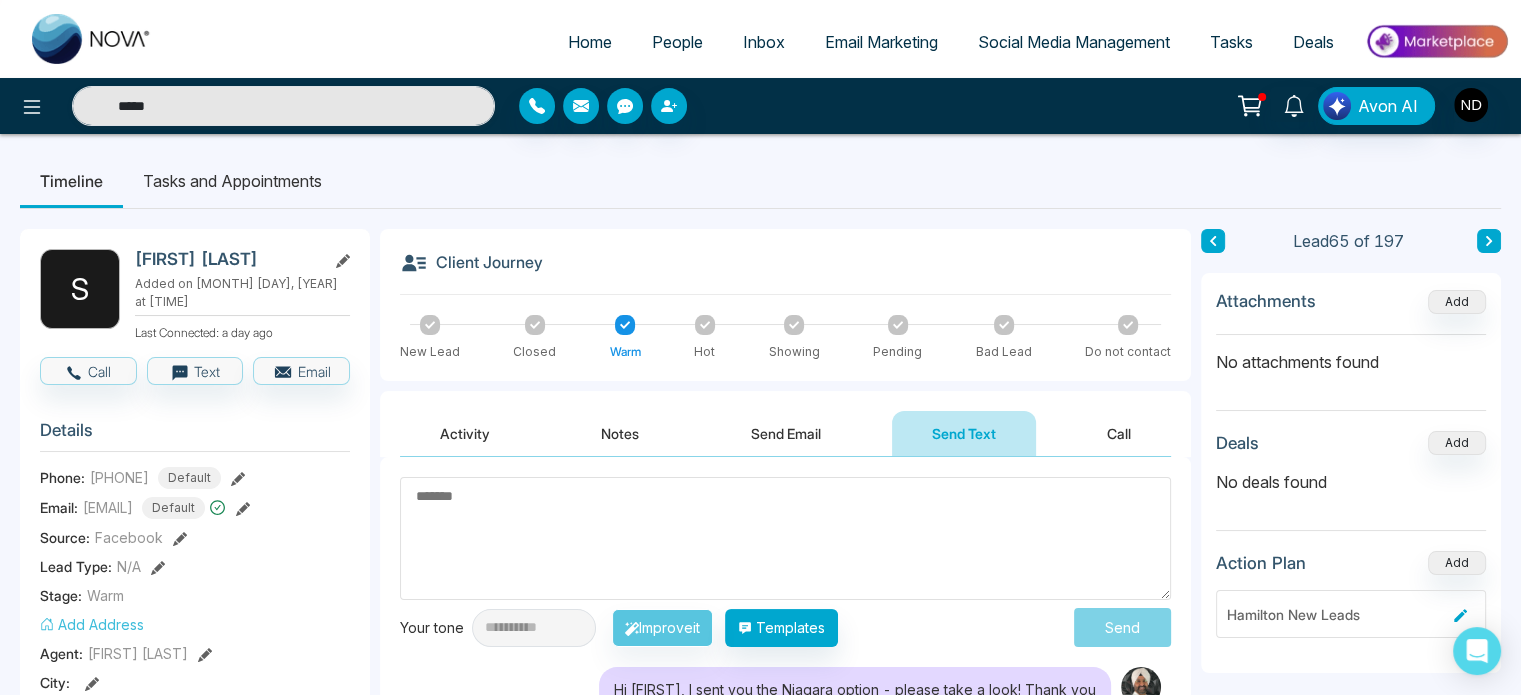 click on "Send Email" at bounding box center (786, 433) 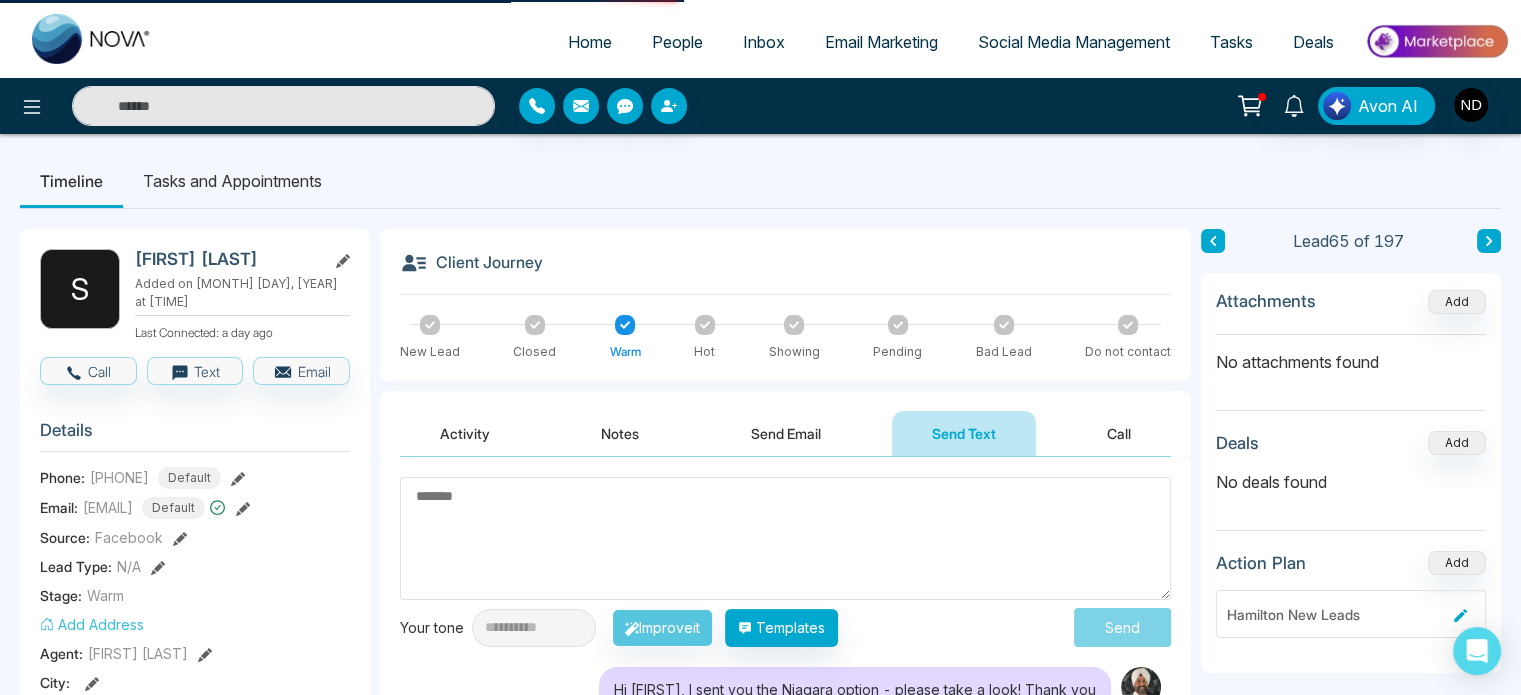 type on "*****" 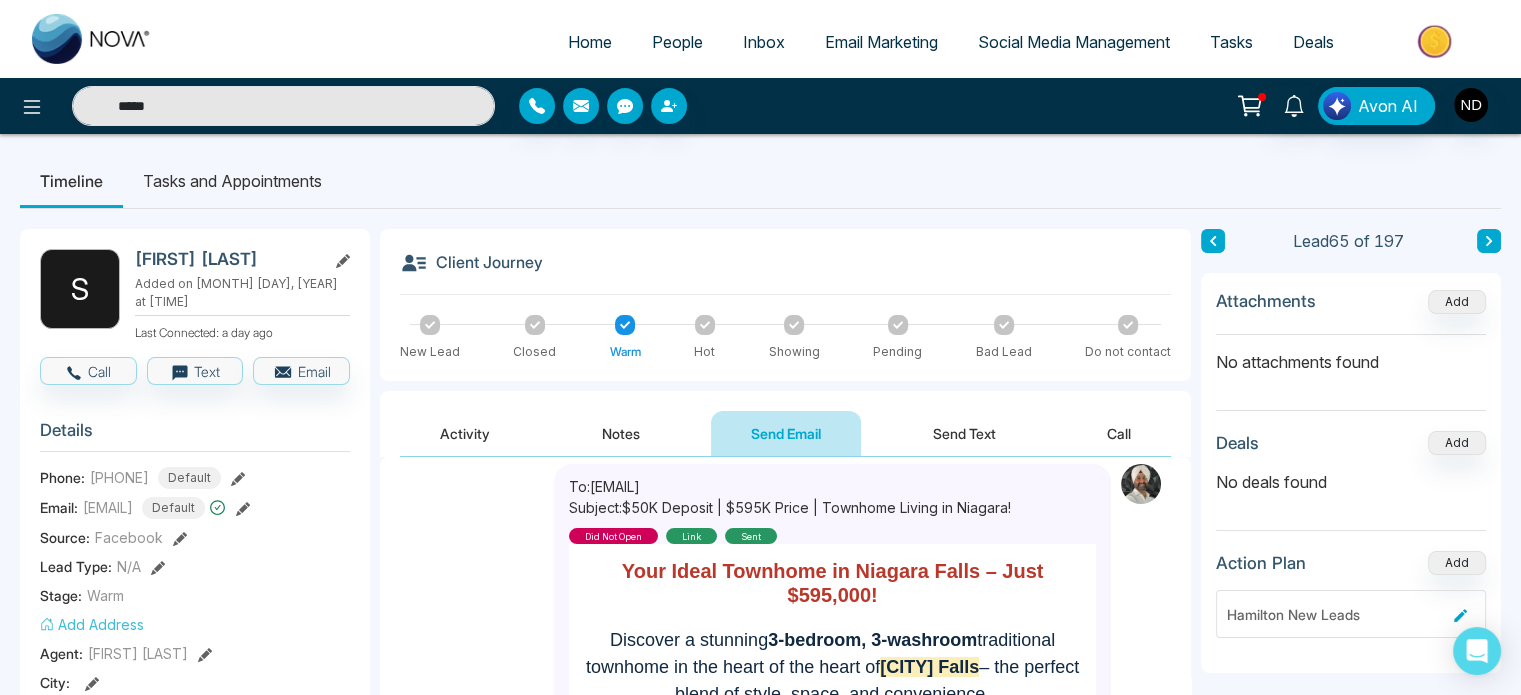 scroll, scrollTop: 288, scrollLeft: 0, axis: vertical 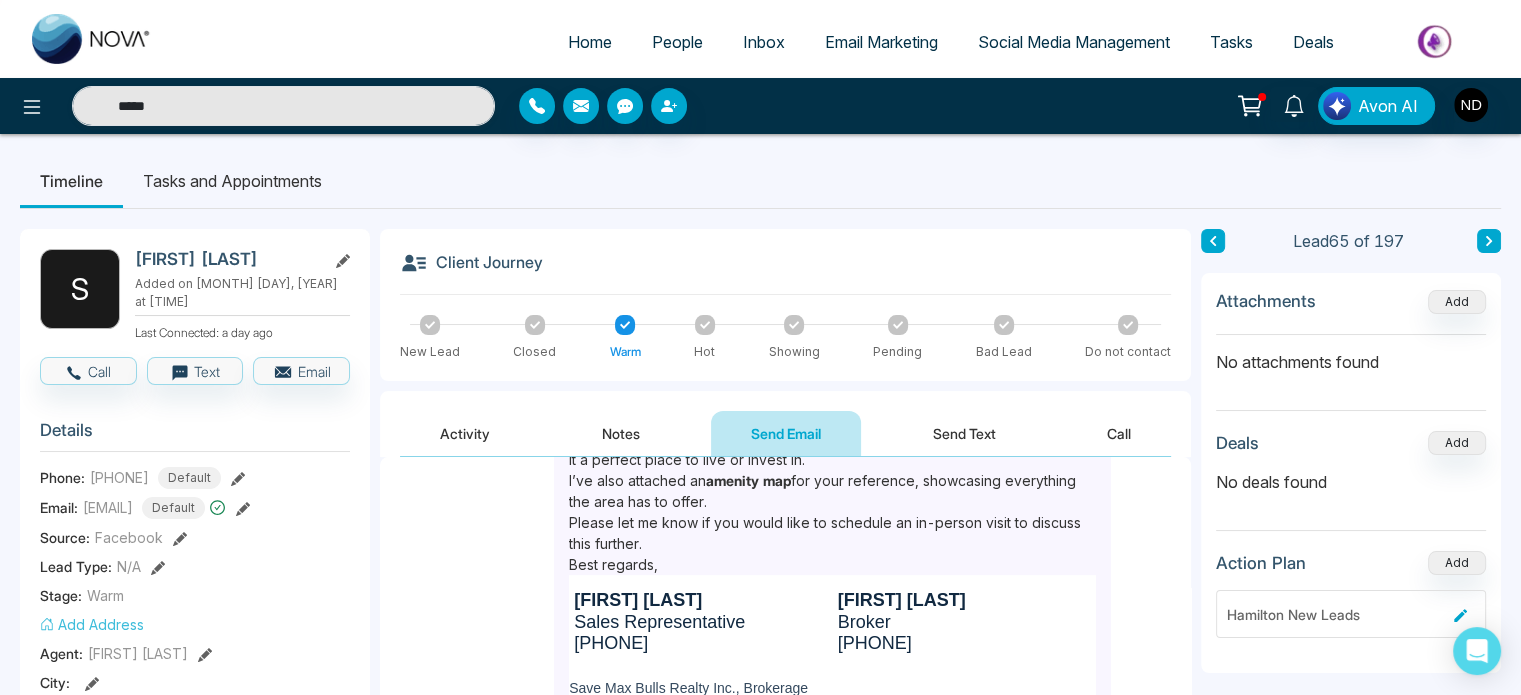 click on "Activity" at bounding box center (465, 433) 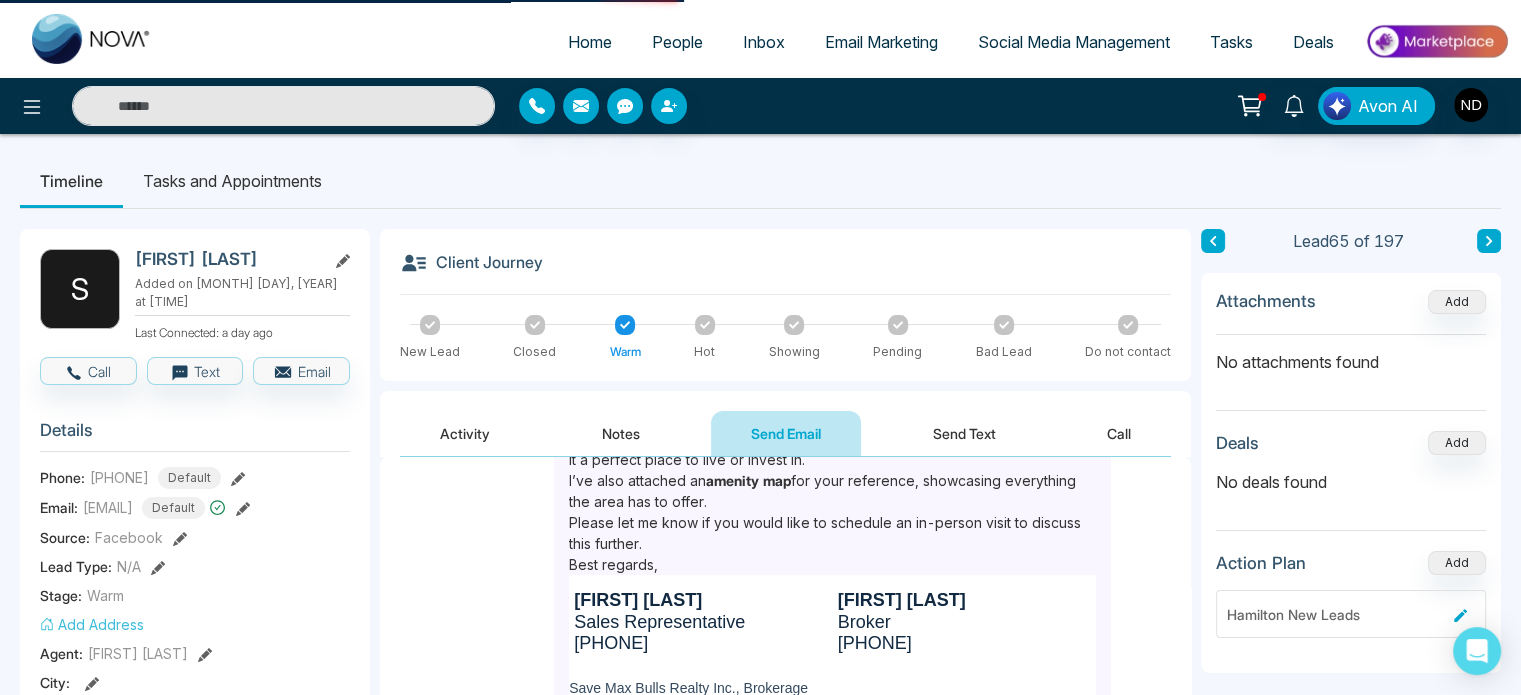 type on "*****" 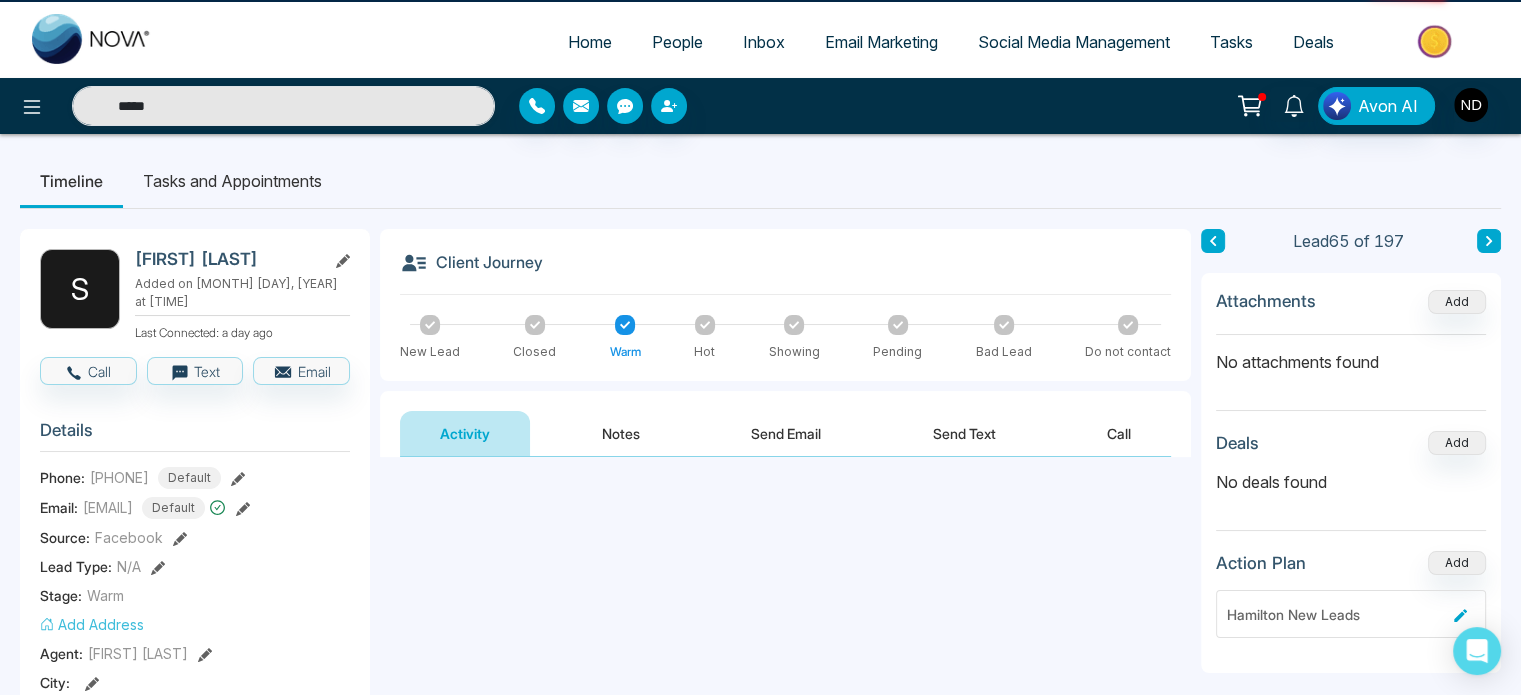 scroll, scrollTop: 1209, scrollLeft: 0, axis: vertical 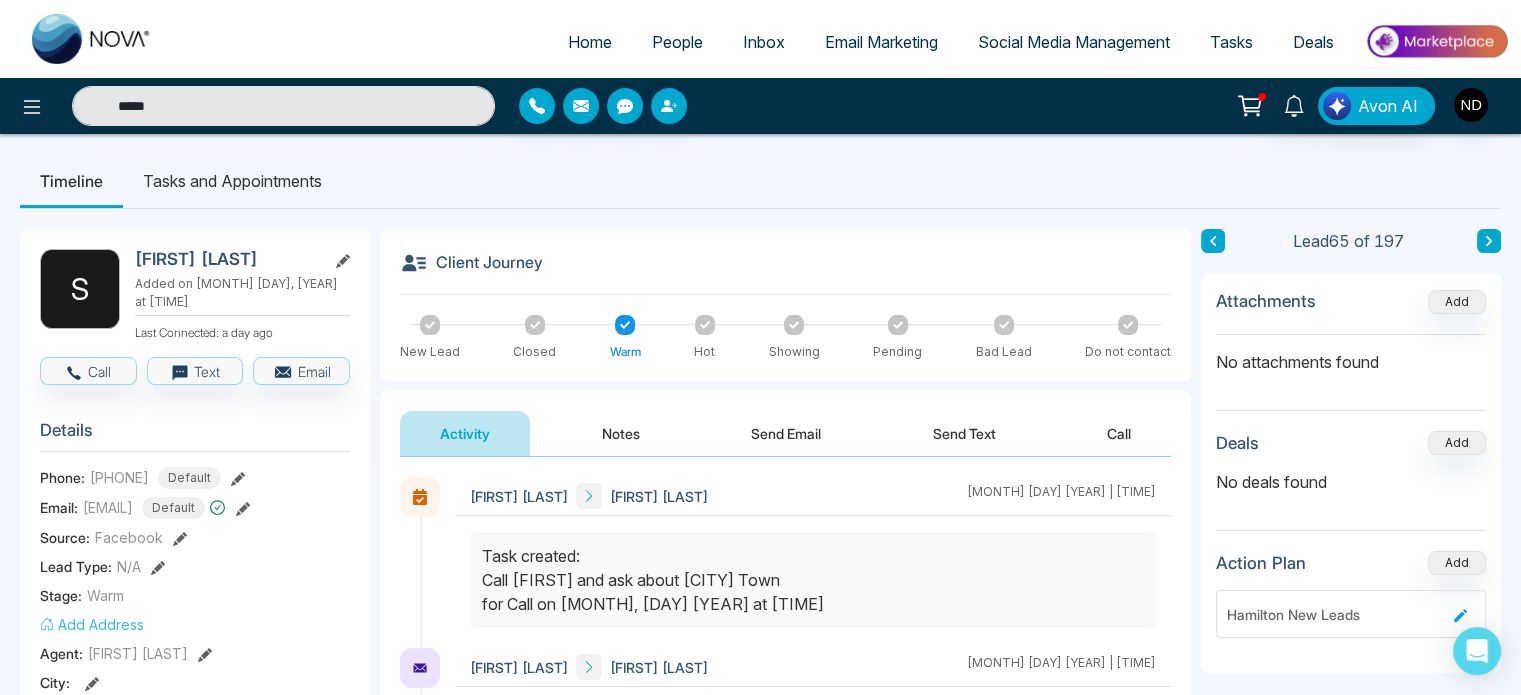 click on "People" at bounding box center (677, 42) 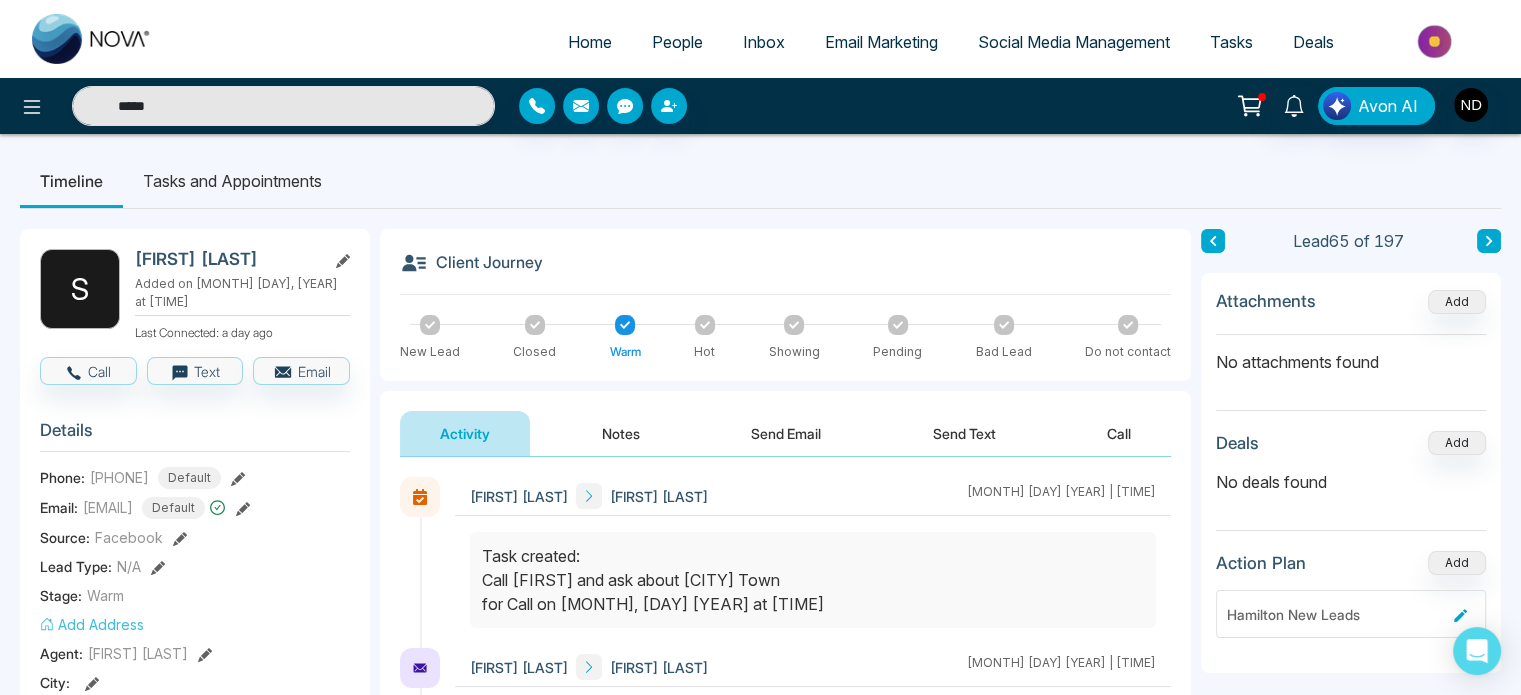 type 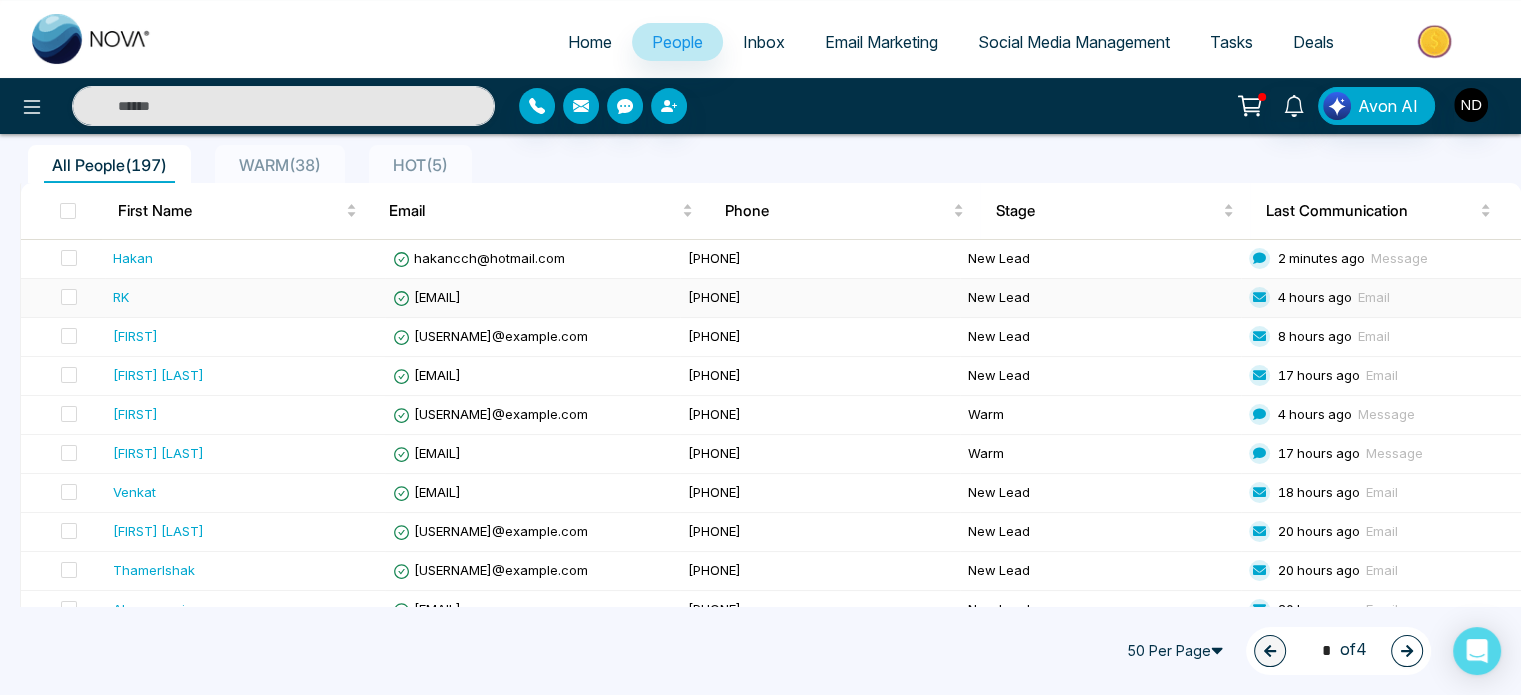 scroll, scrollTop: 0, scrollLeft: 0, axis: both 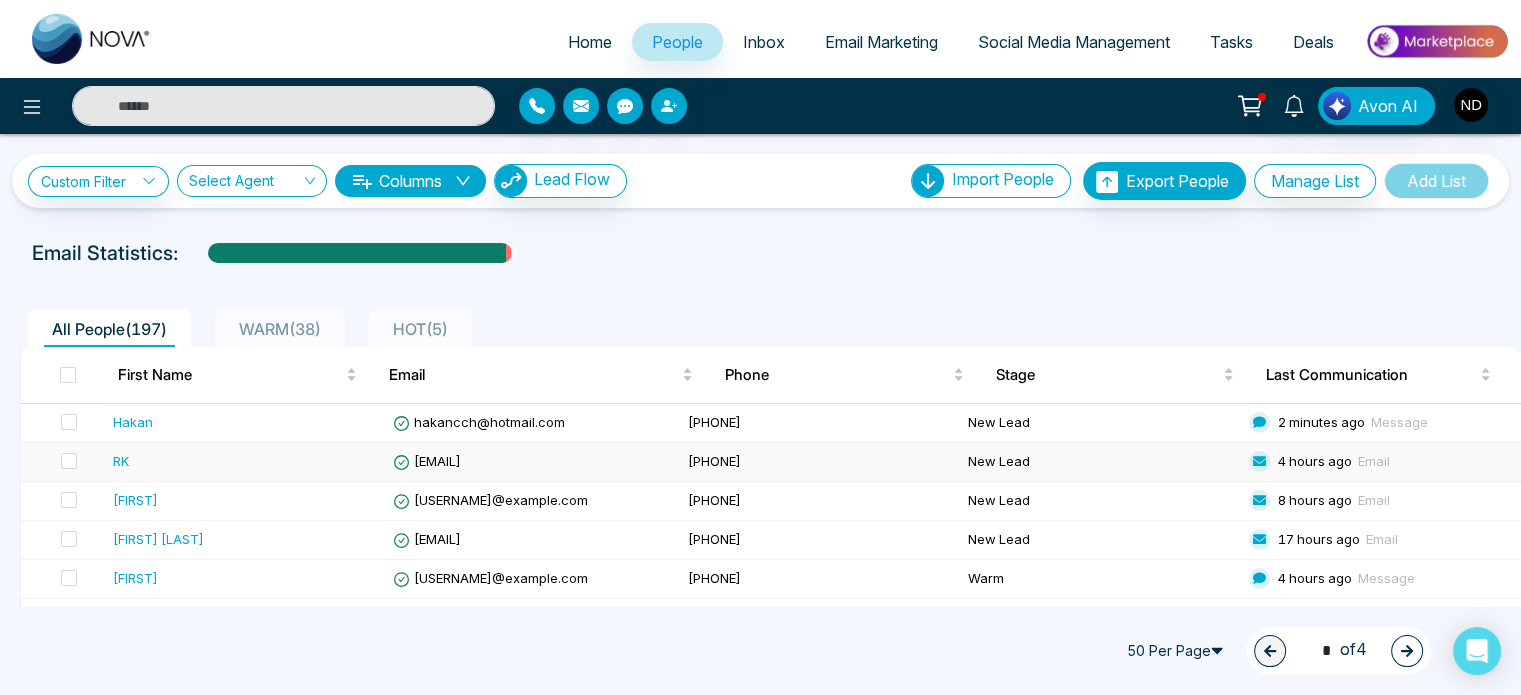 click on "[EMAIL]" at bounding box center [426, 461] 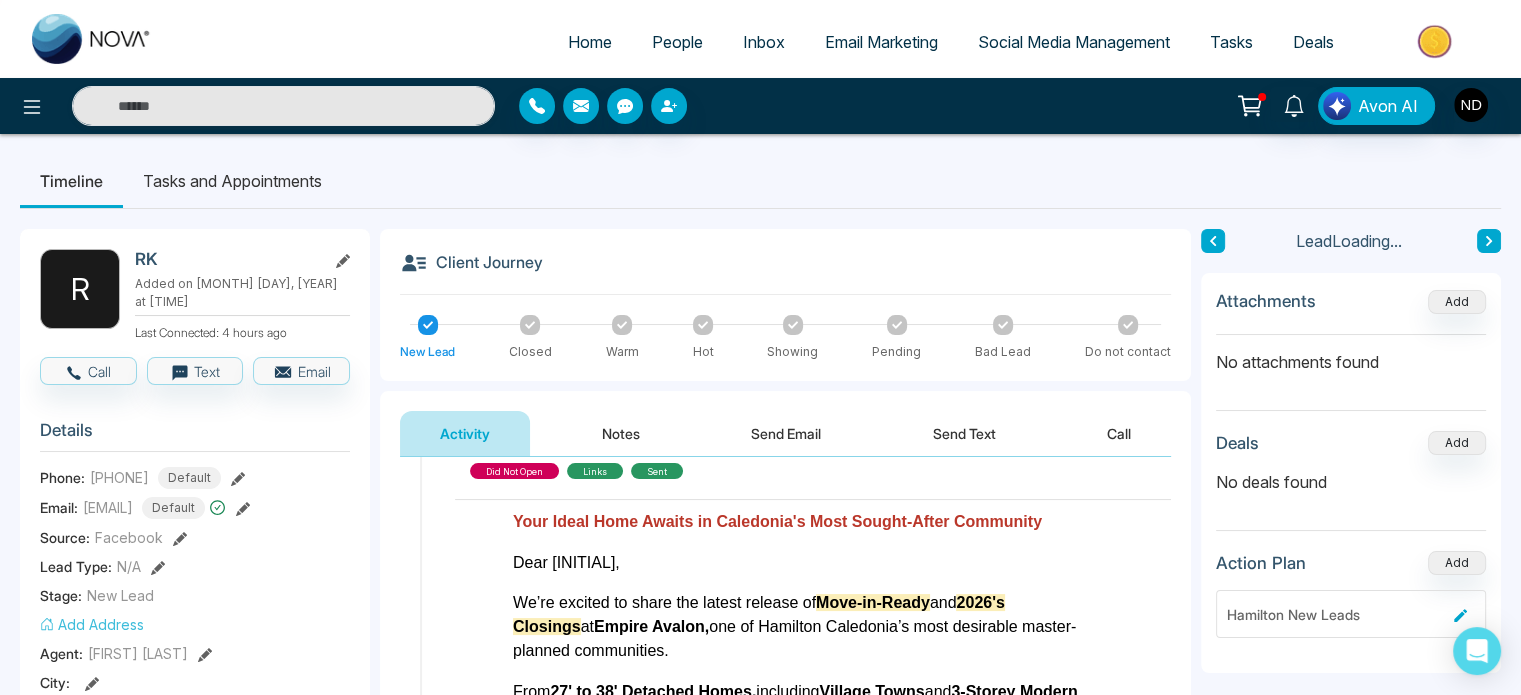 scroll, scrollTop: 129, scrollLeft: 0, axis: vertical 